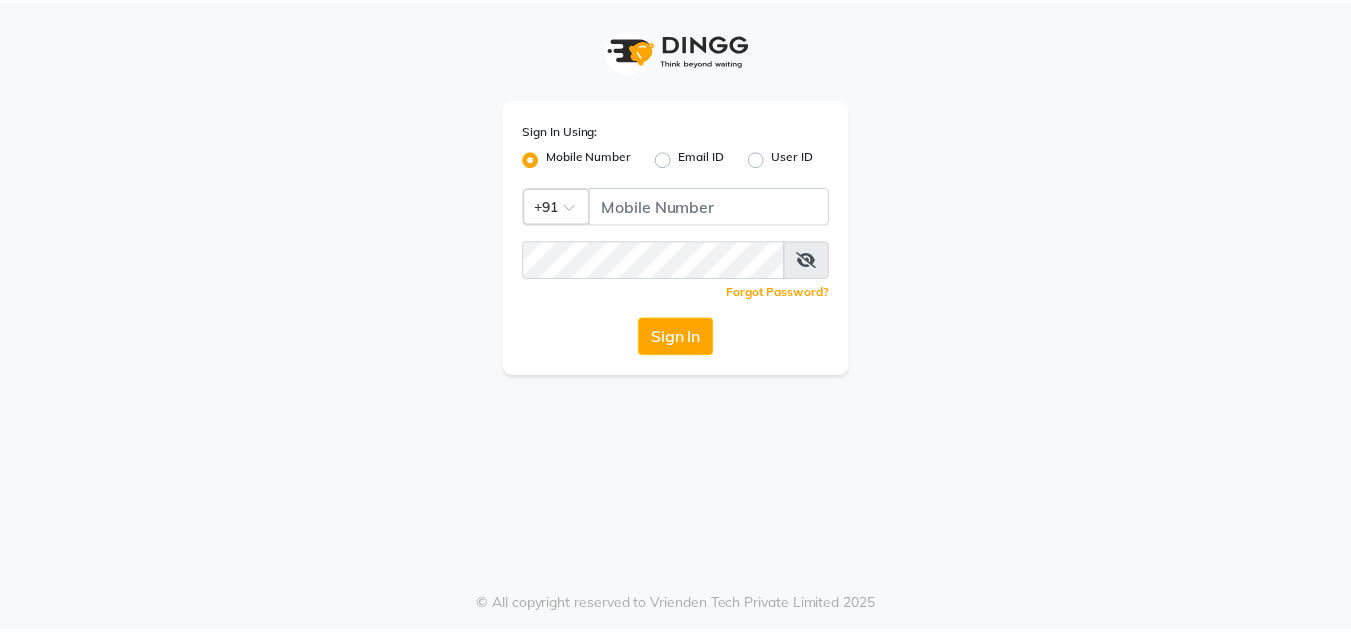 scroll, scrollTop: 0, scrollLeft: 0, axis: both 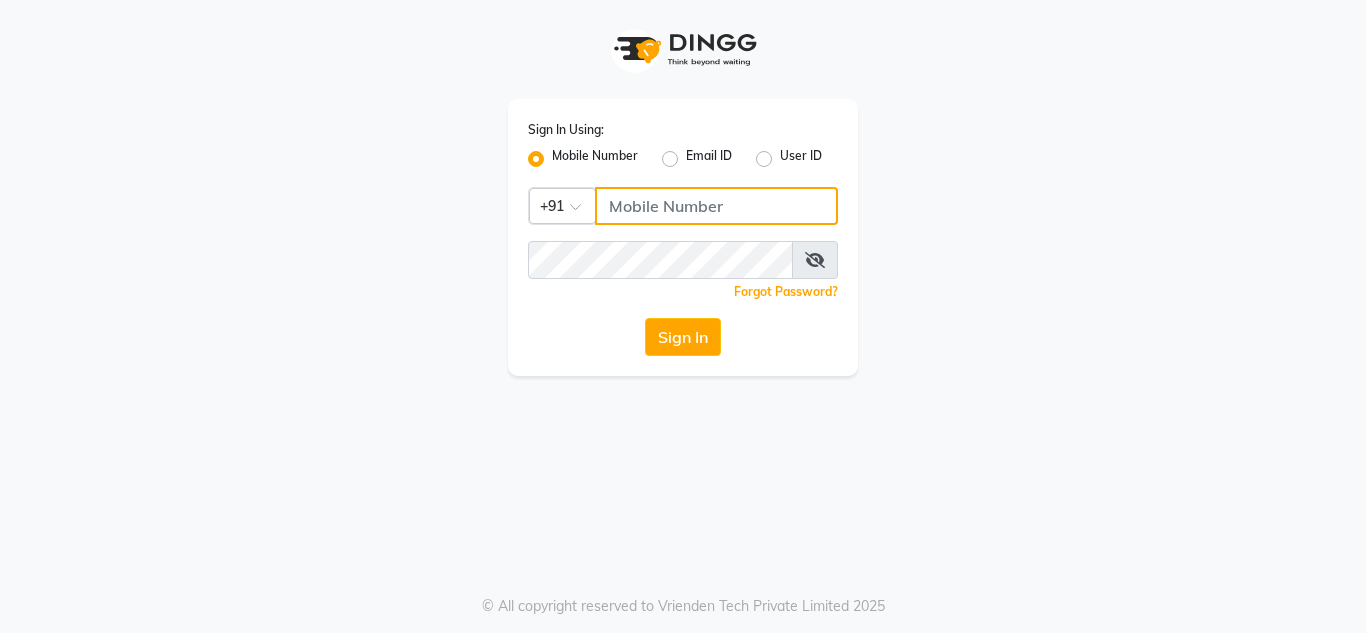 click 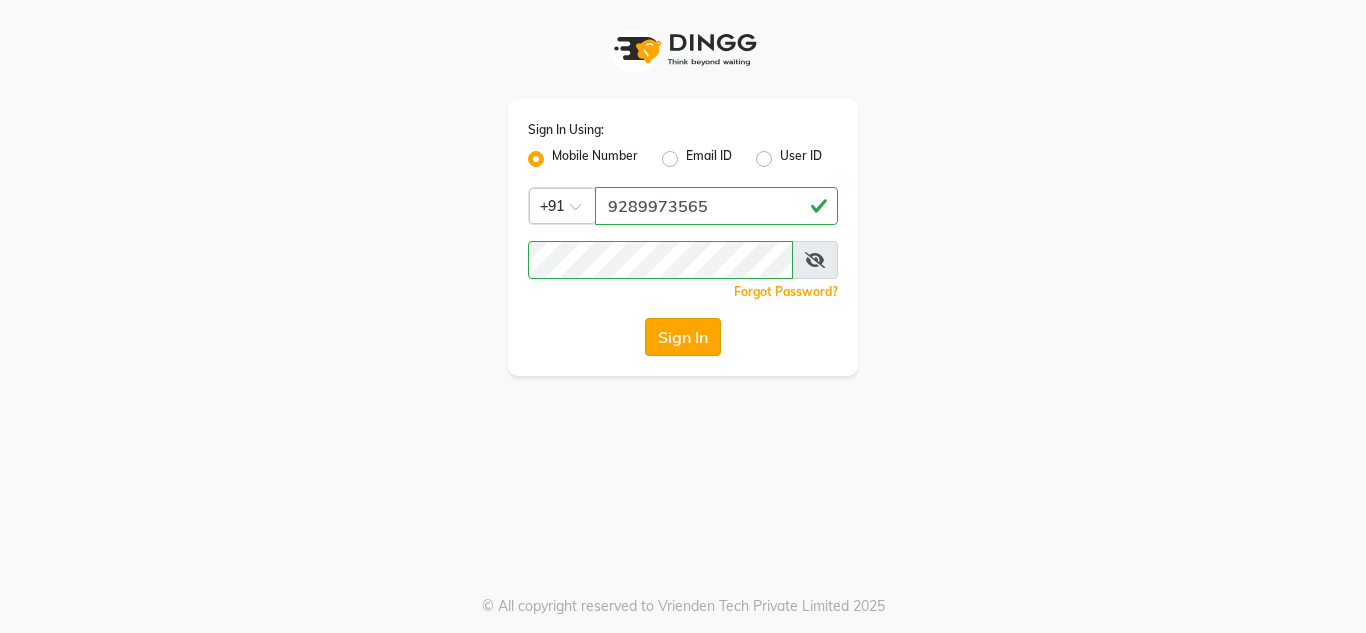 click on "Sign In" 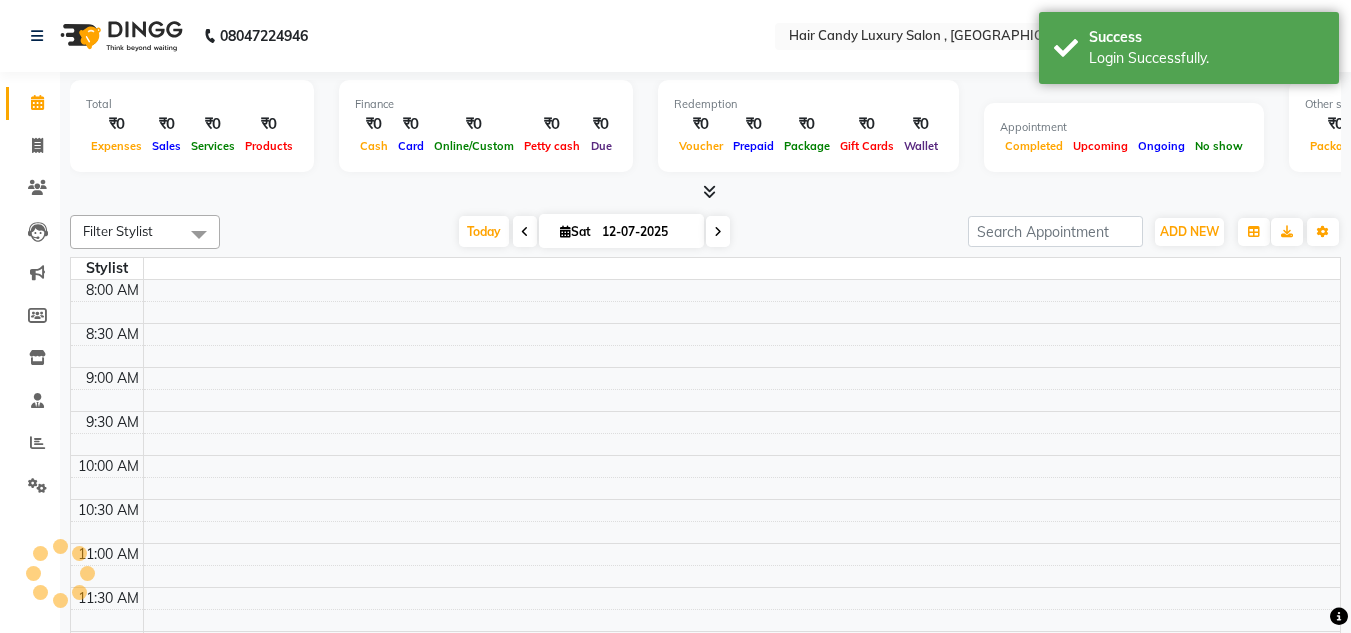 select on "en" 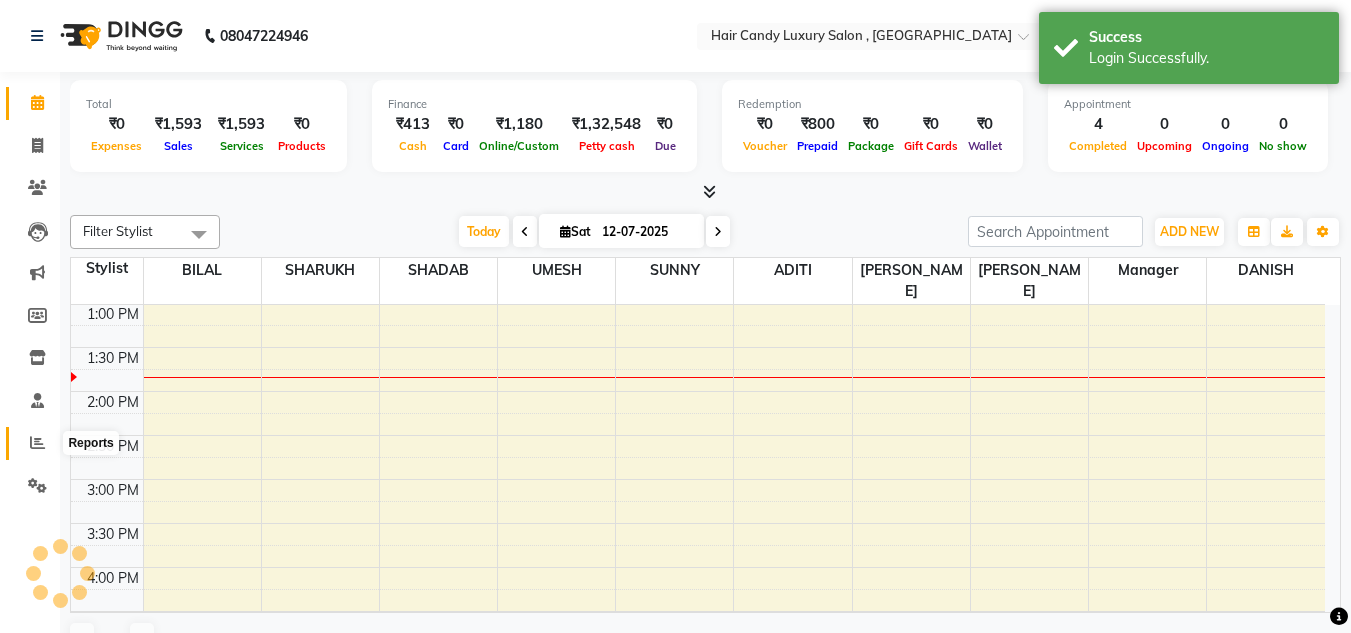 scroll, scrollTop: 0, scrollLeft: 0, axis: both 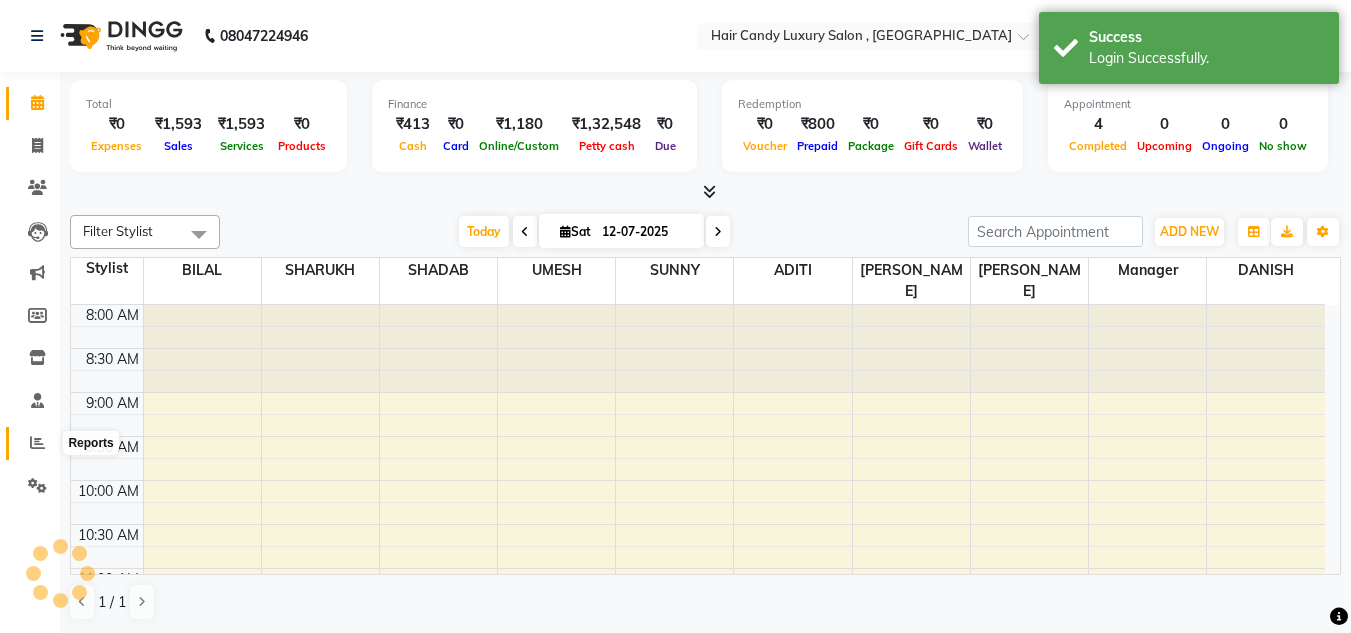 click 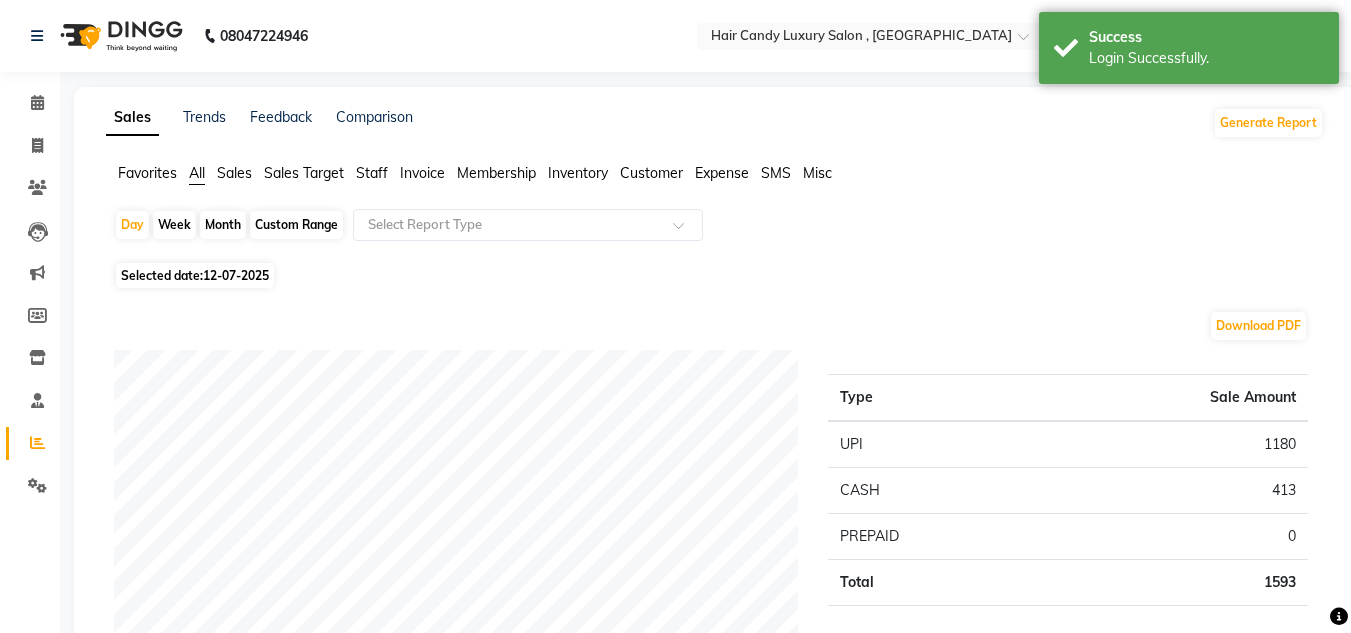 click on "Invoice" 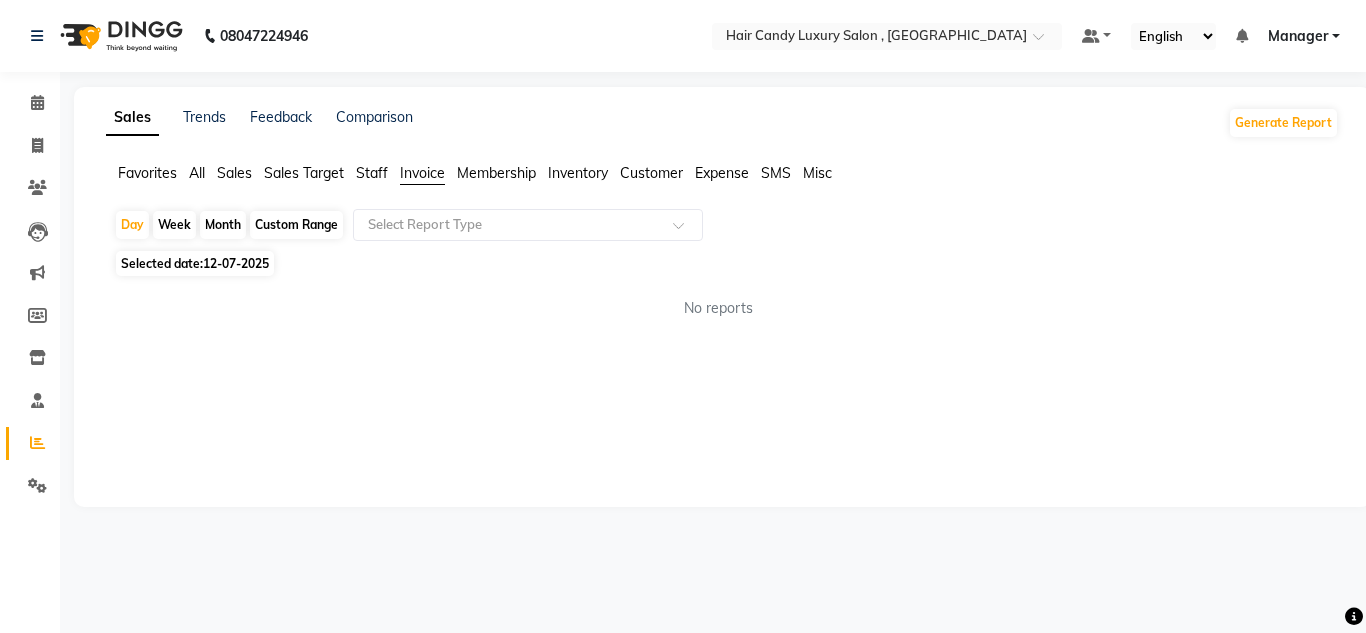 click on "Custom Range" 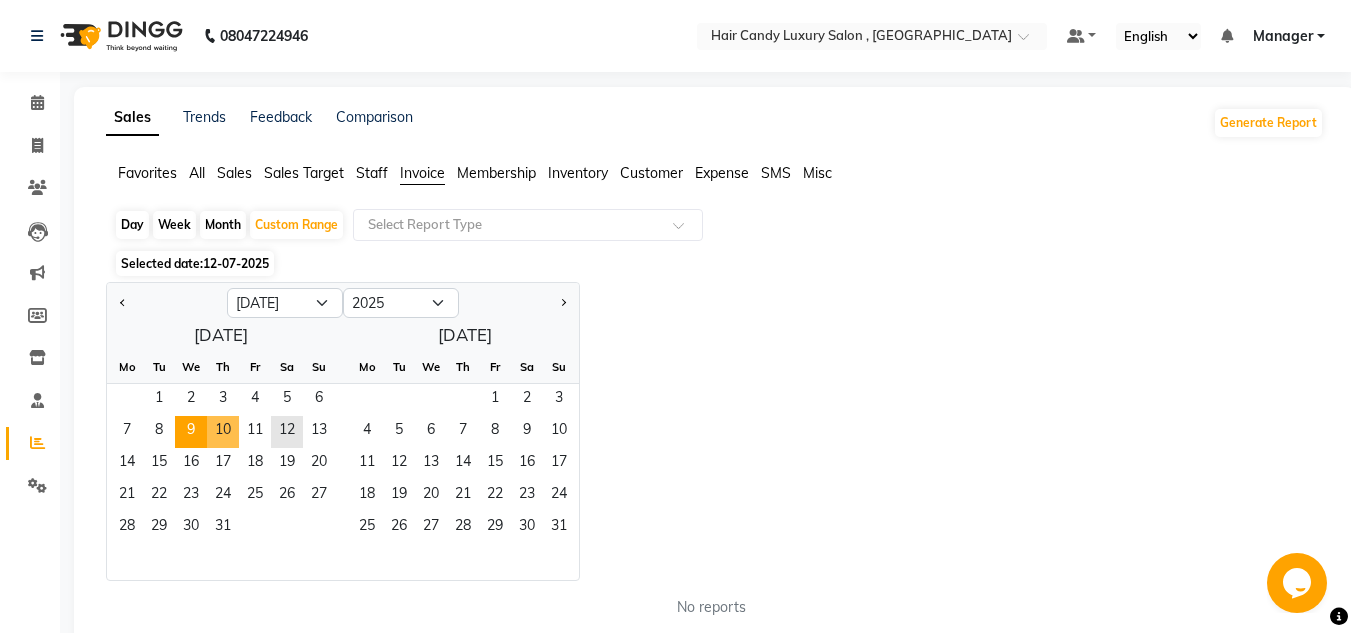 scroll, scrollTop: 0, scrollLeft: 0, axis: both 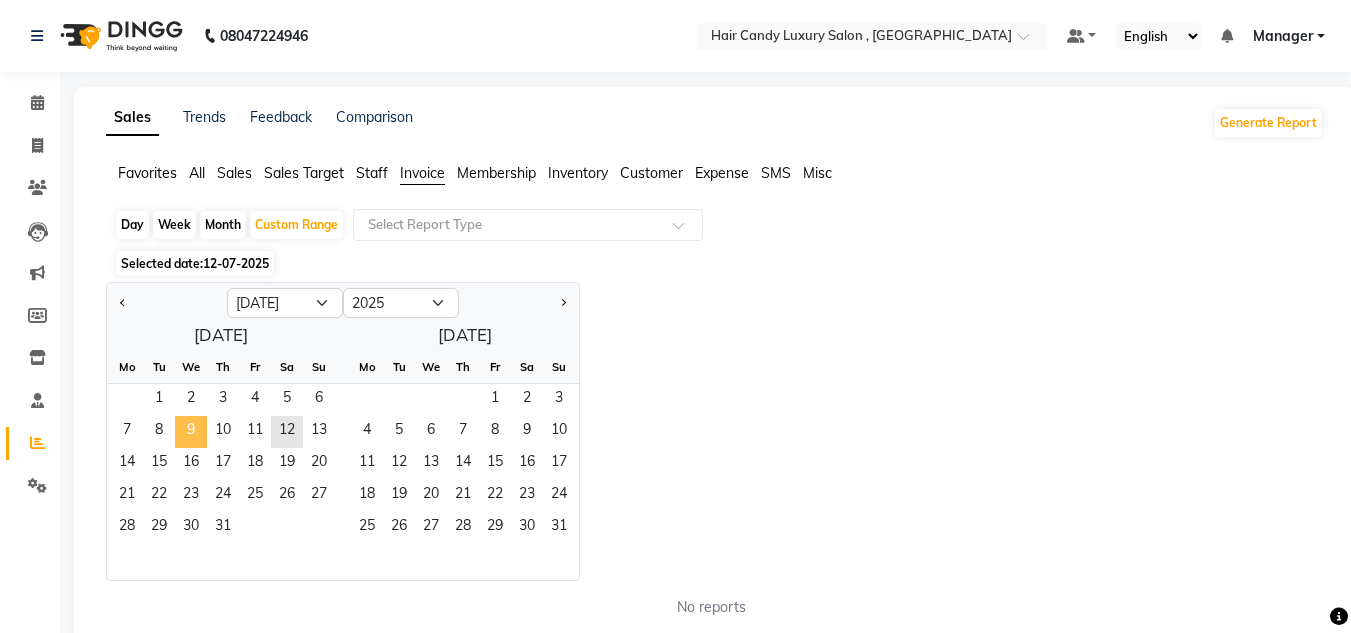 click on "9" 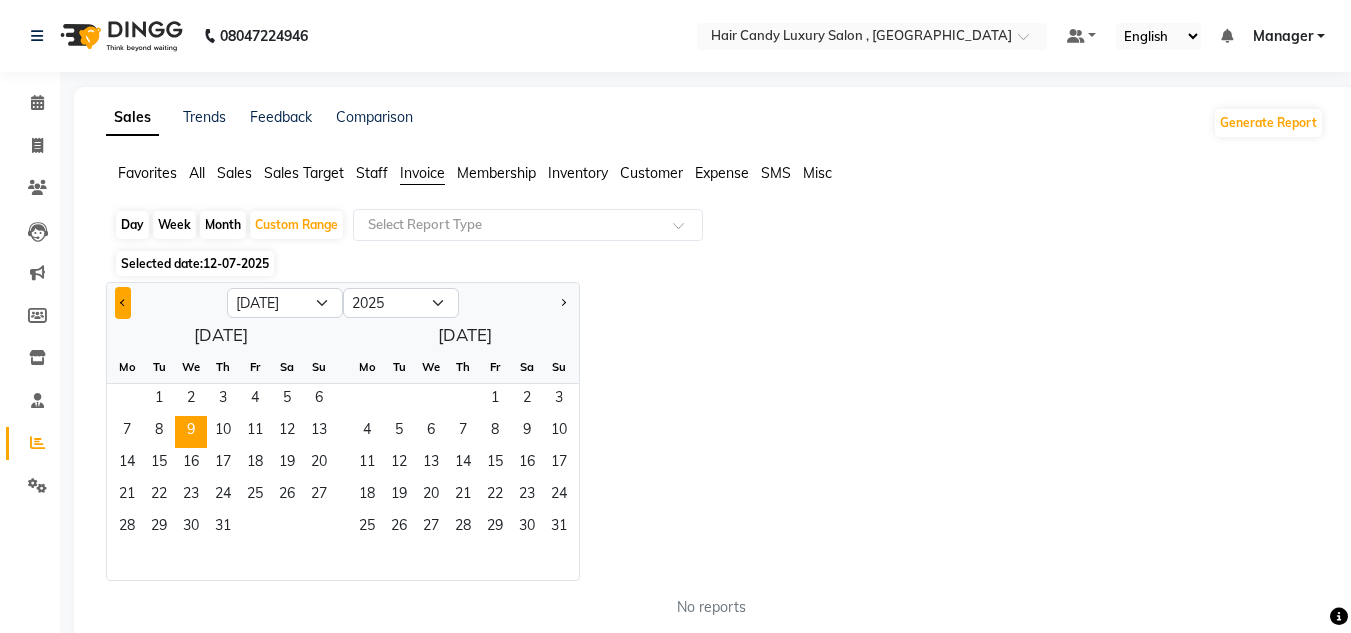 click 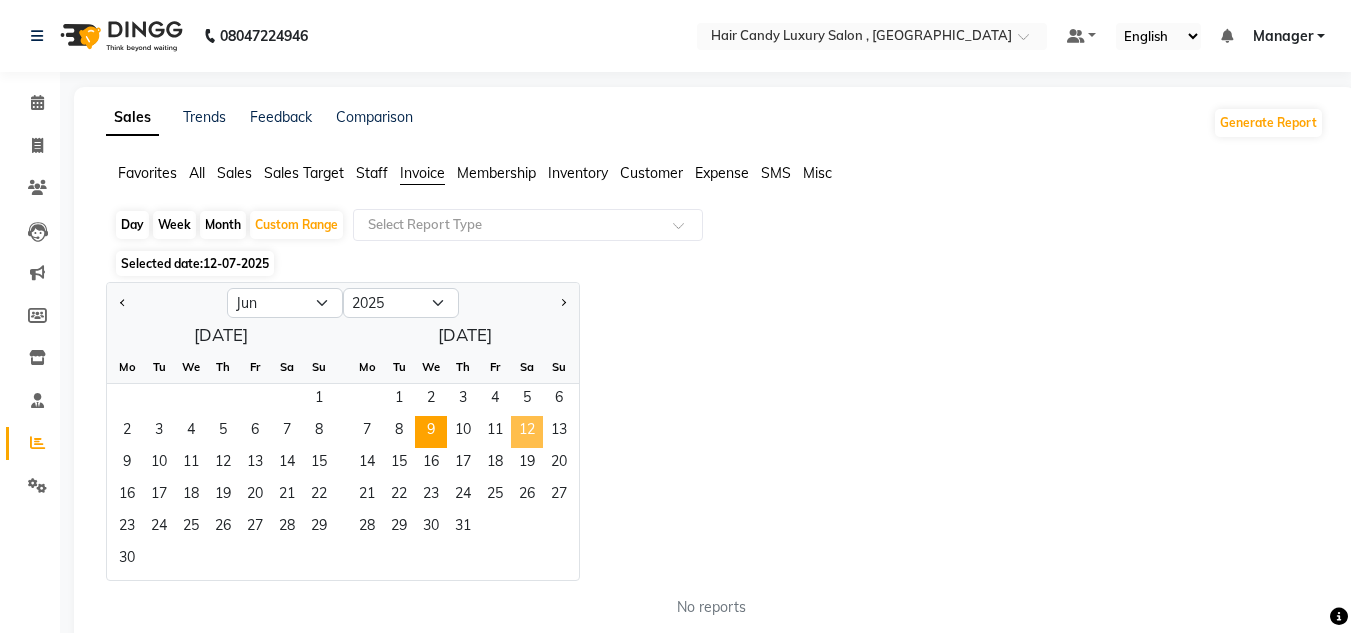 click on "12" 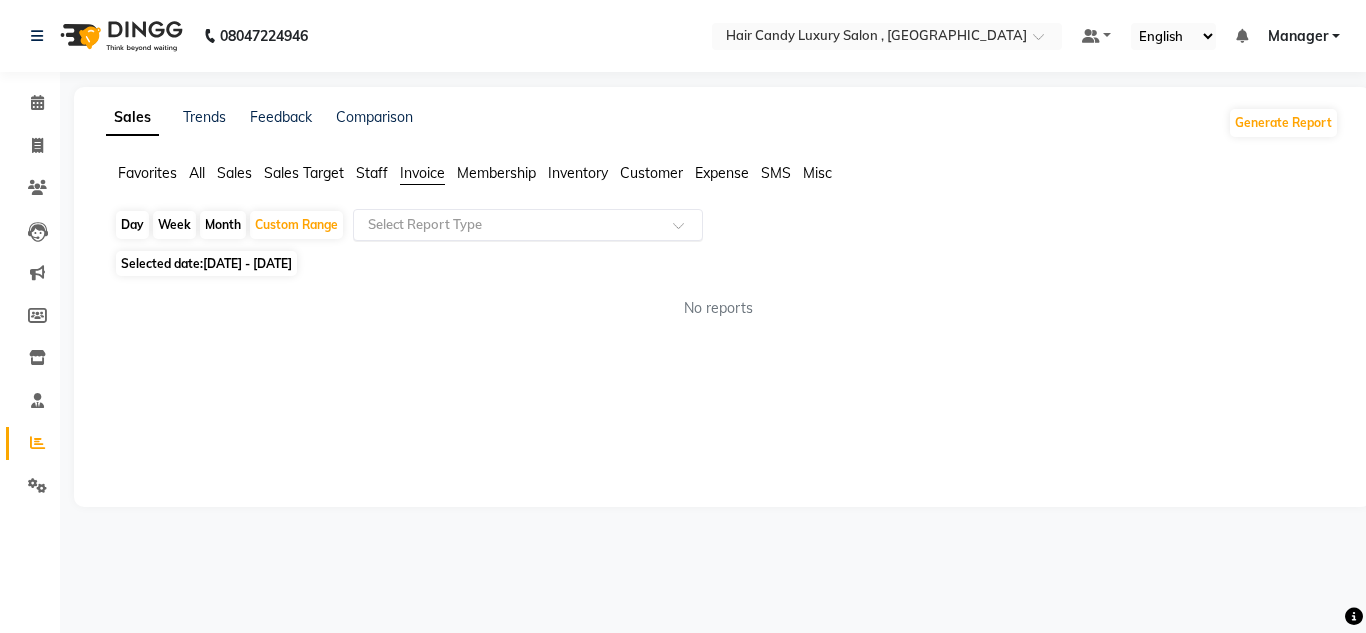 click 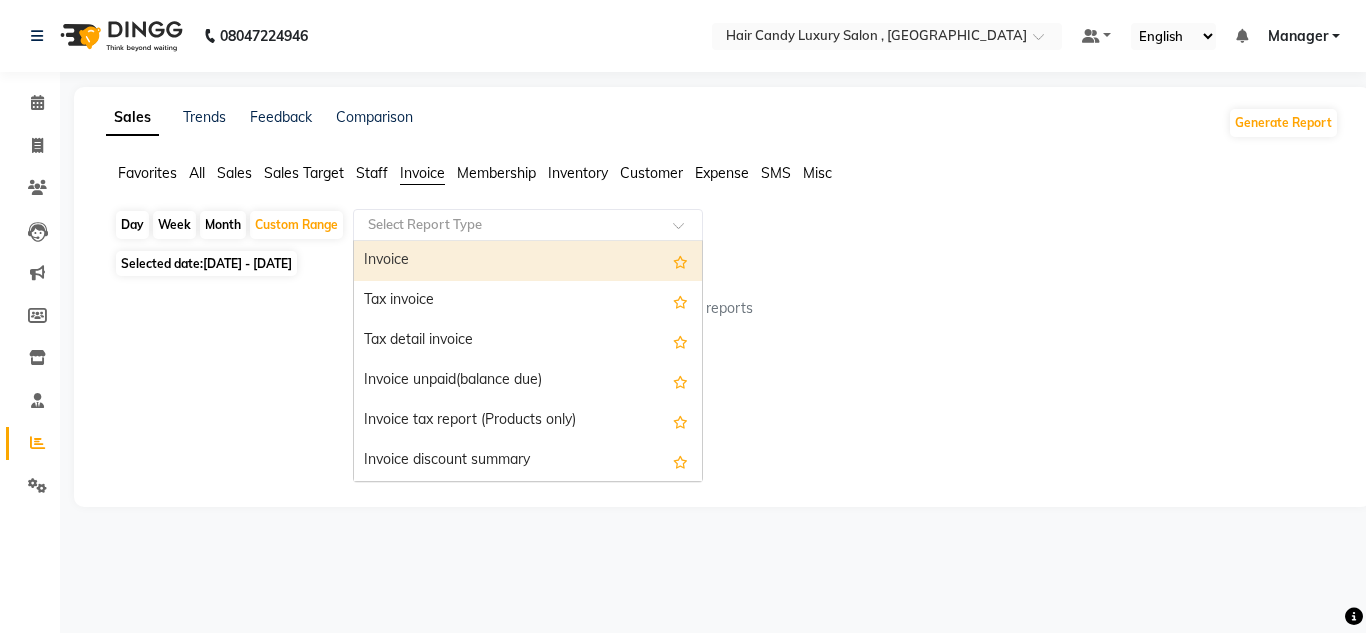 click on "Favorites All Sales Sales Target Staff Invoice Membership Inventory Customer Expense SMS Misc  Day   Week   Month   Custom Range  Select Report Type  Invoice   Tax invoice   Tax detail invoice   Invoice unpaid(balance due)   Invoice tax report (Products only)   Invoice discount summary   Invoice Item wise   HSN/SAC Code wise tax report   Tax summary   Dues Received Report   GST Report   Cancel Invoice Report   Coupon Collection  Selected date:  [DATE] - [DATE]  No reports ★ [PERSON_NAME] as Favorite  Choose how you'd like to save "" report to favorites  Save to Personal Favorites:   Only you can see this report in your favorites tab. Share with Organization:   Everyone in your organization can see this report in their favorites tab.  Save to Favorites" 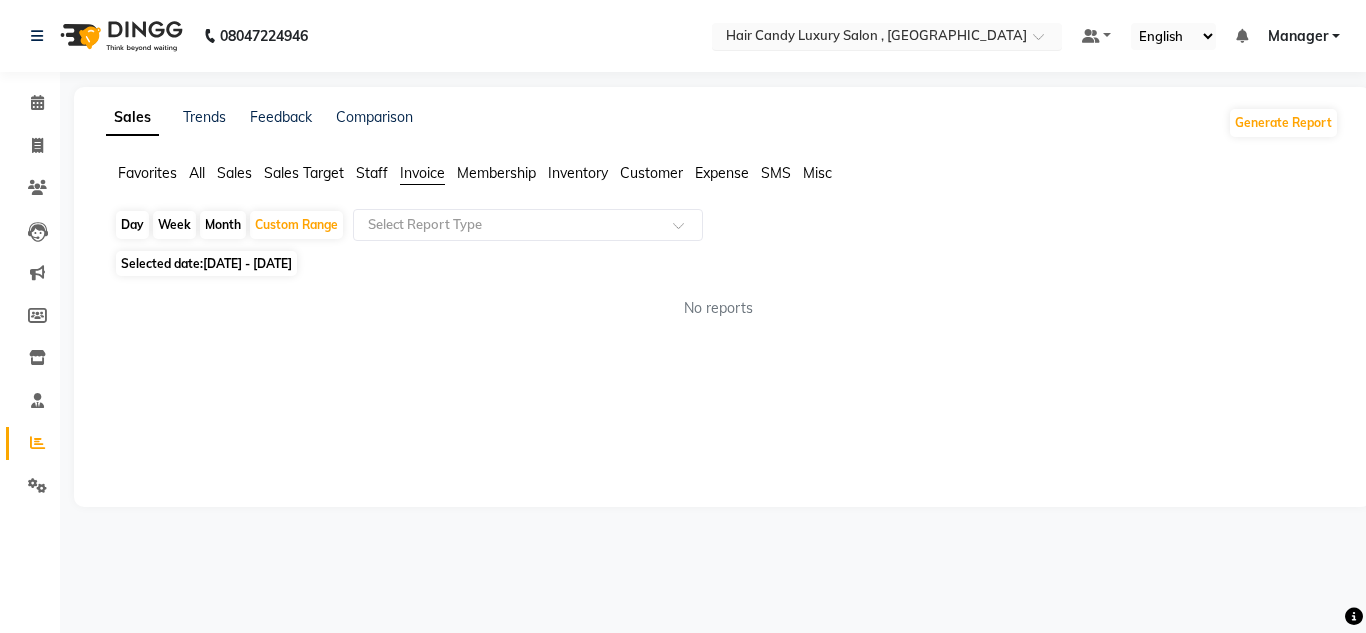 click at bounding box center (887, 38) 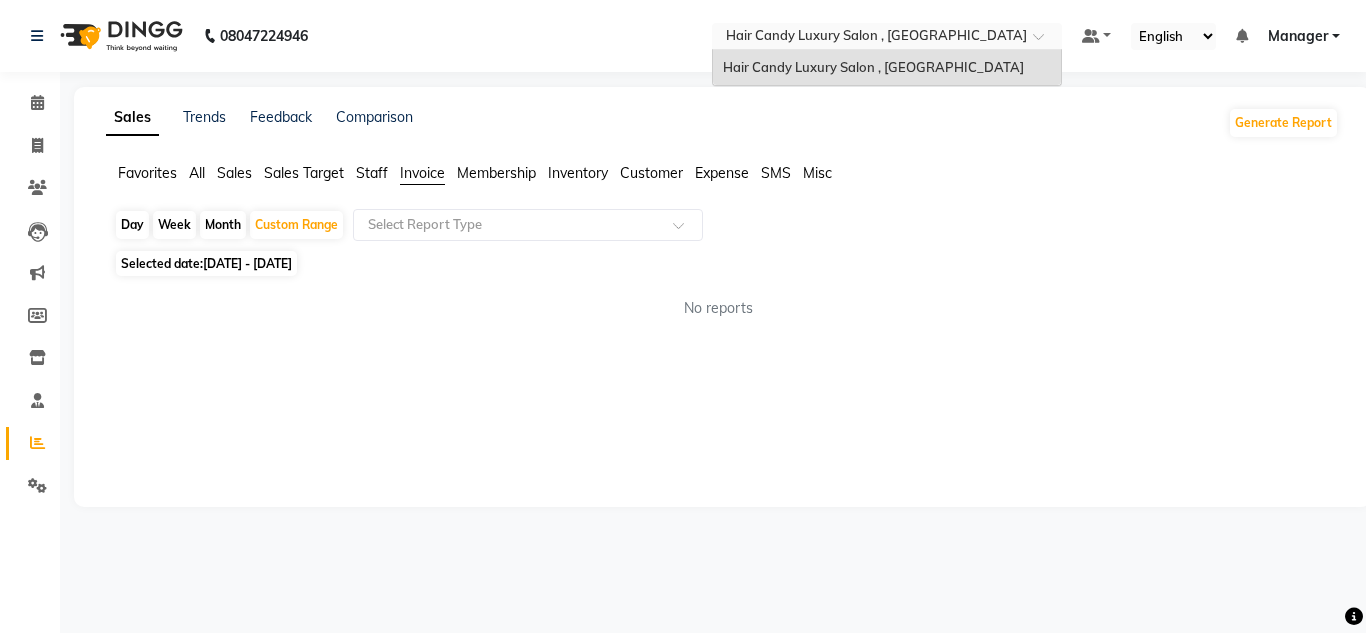 click on "Hair Candy Luxury Salon , [GEOGRAPHIC_DATA]" at bounding box center (873, 67) 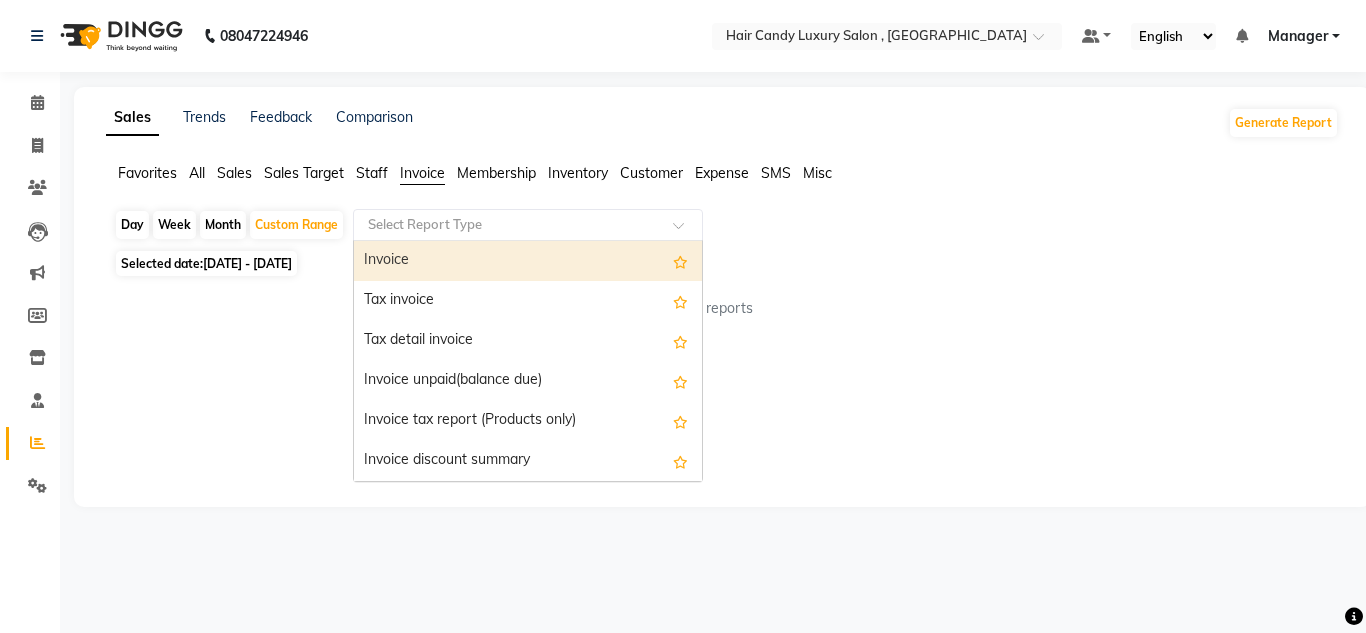click 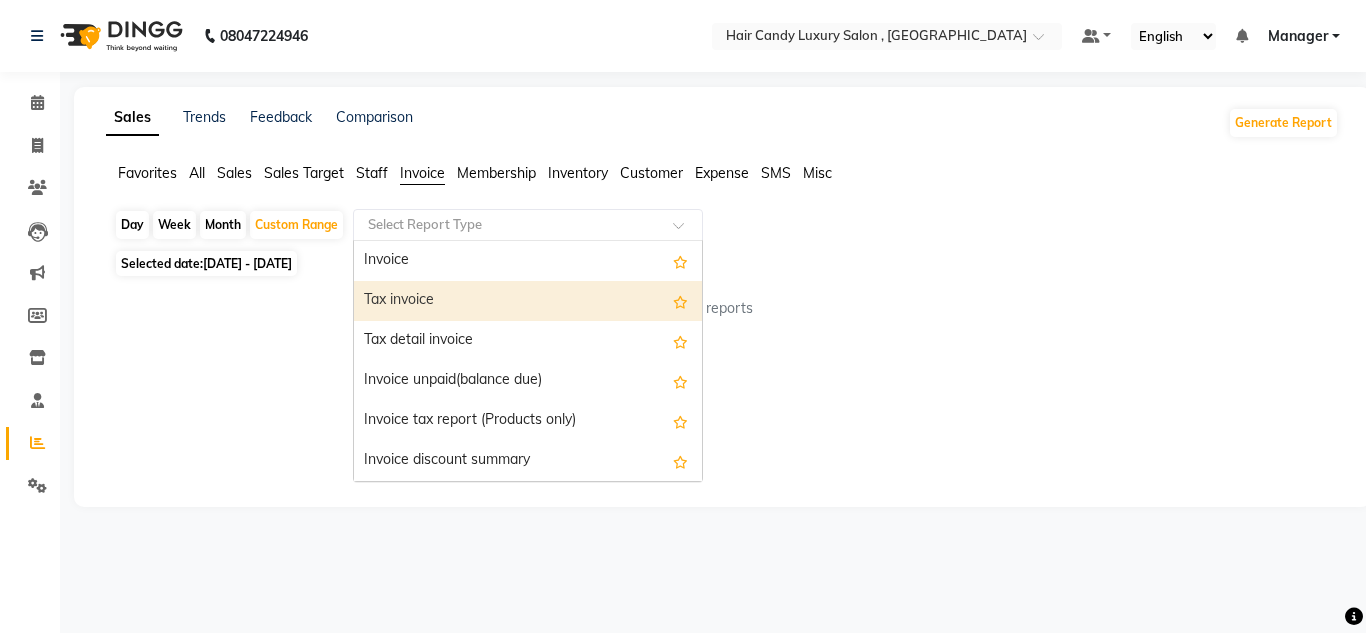 click on "Tax invoice" at bounding box center (528, 301) 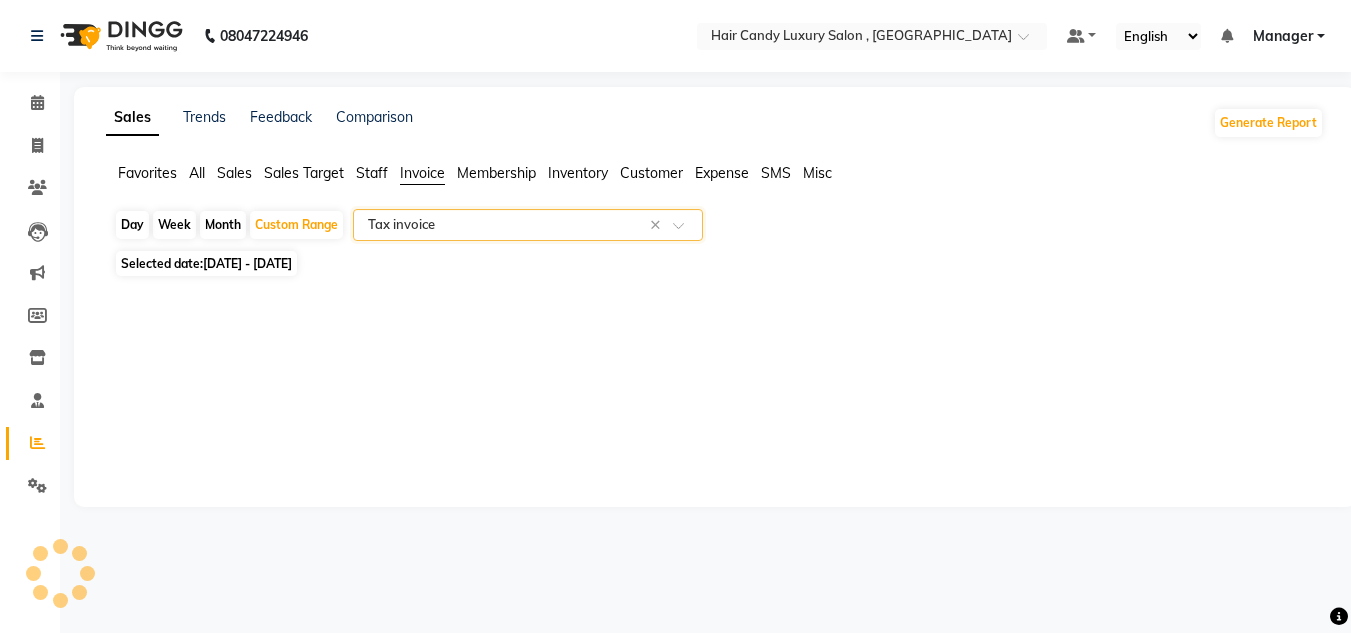 select on "full_report" 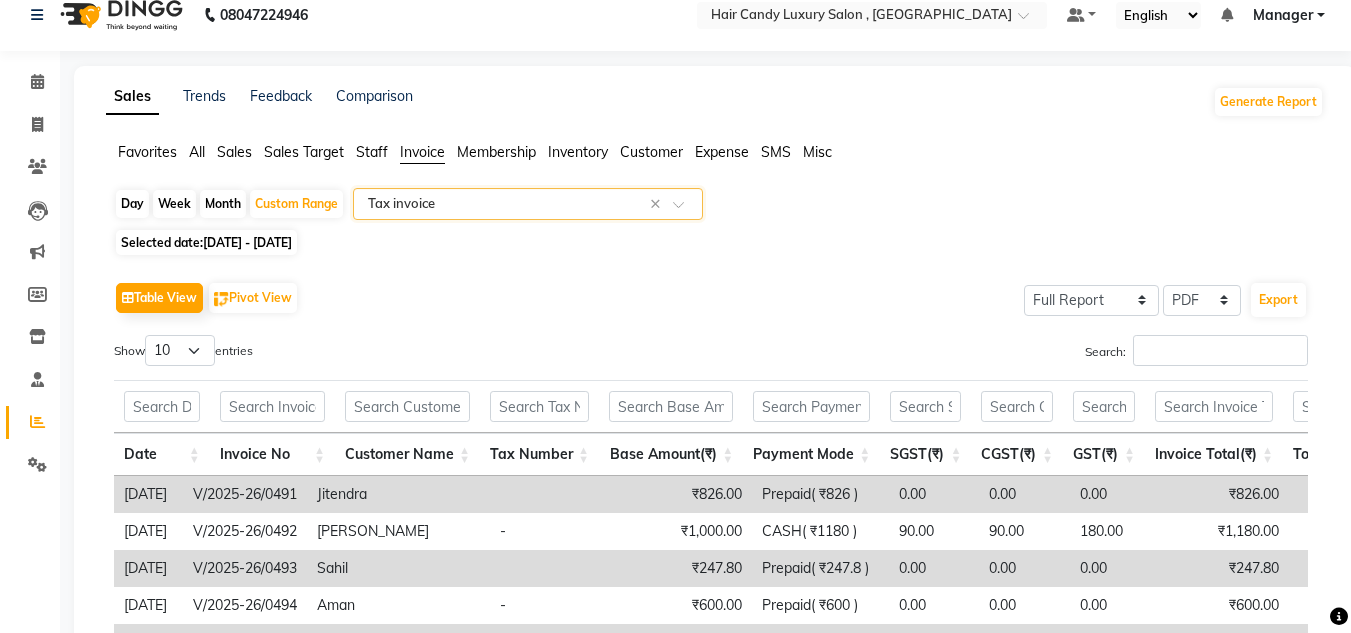 scroll, scrollTop: 0, scrollLeft: 0, axis: both 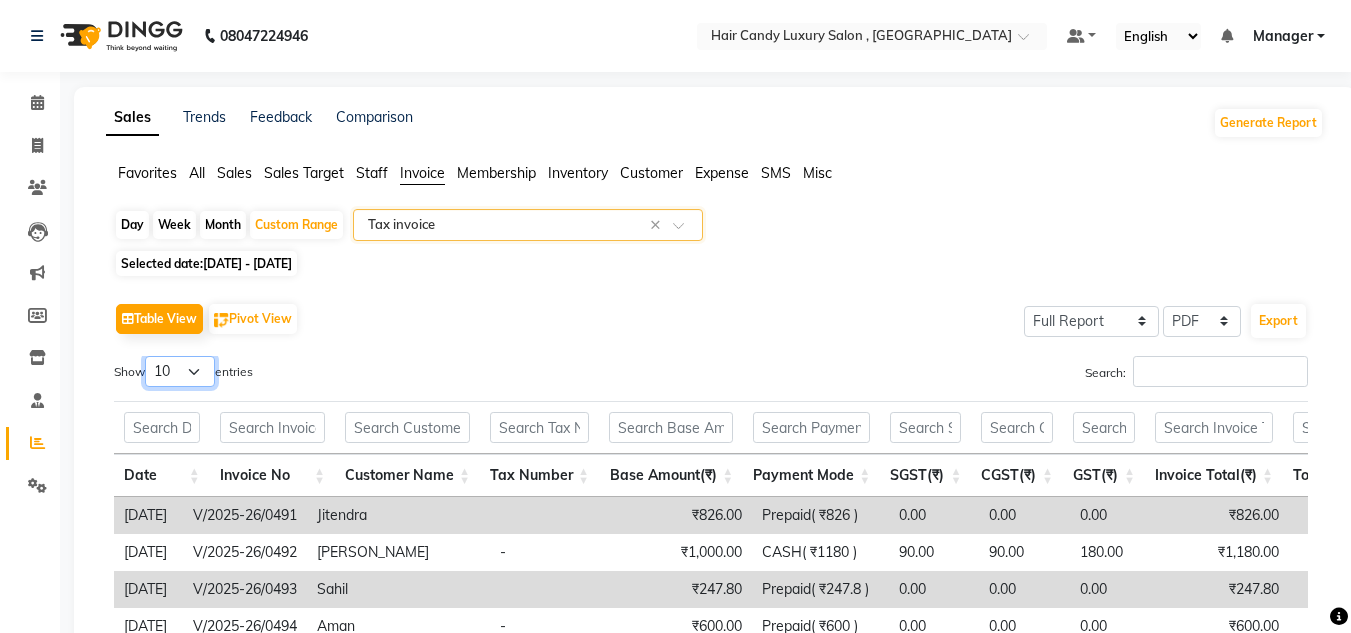 click on "10 25 50 100" at bounding box center [180, 371] 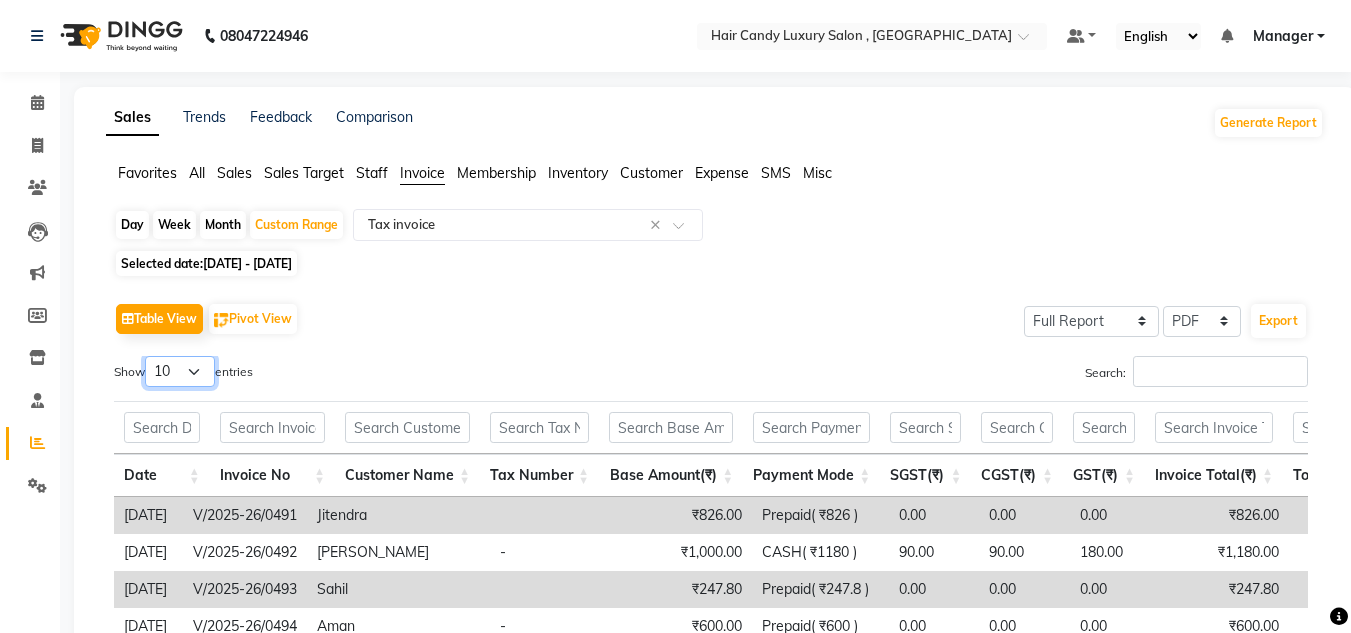 select on "100" 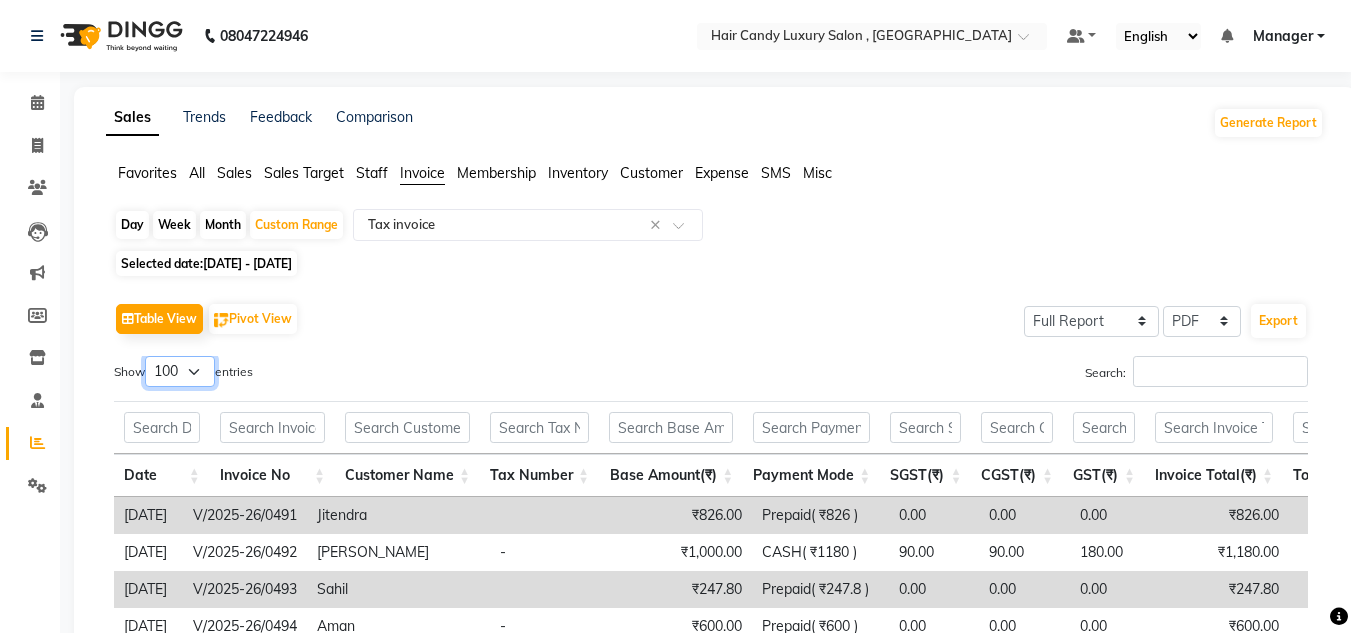 click on "10 25 50 100" at bounding box center (180, 371) 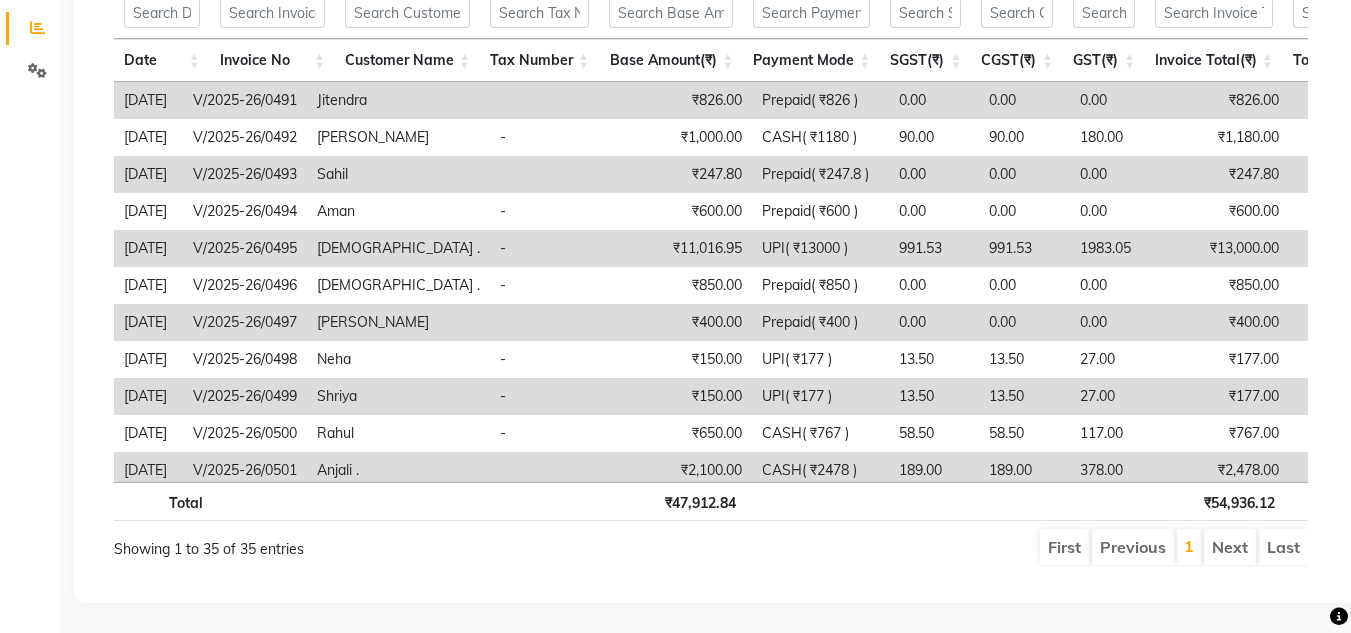 scroll, scrollTop: 430, scrollLeft: 0, axis: vertical 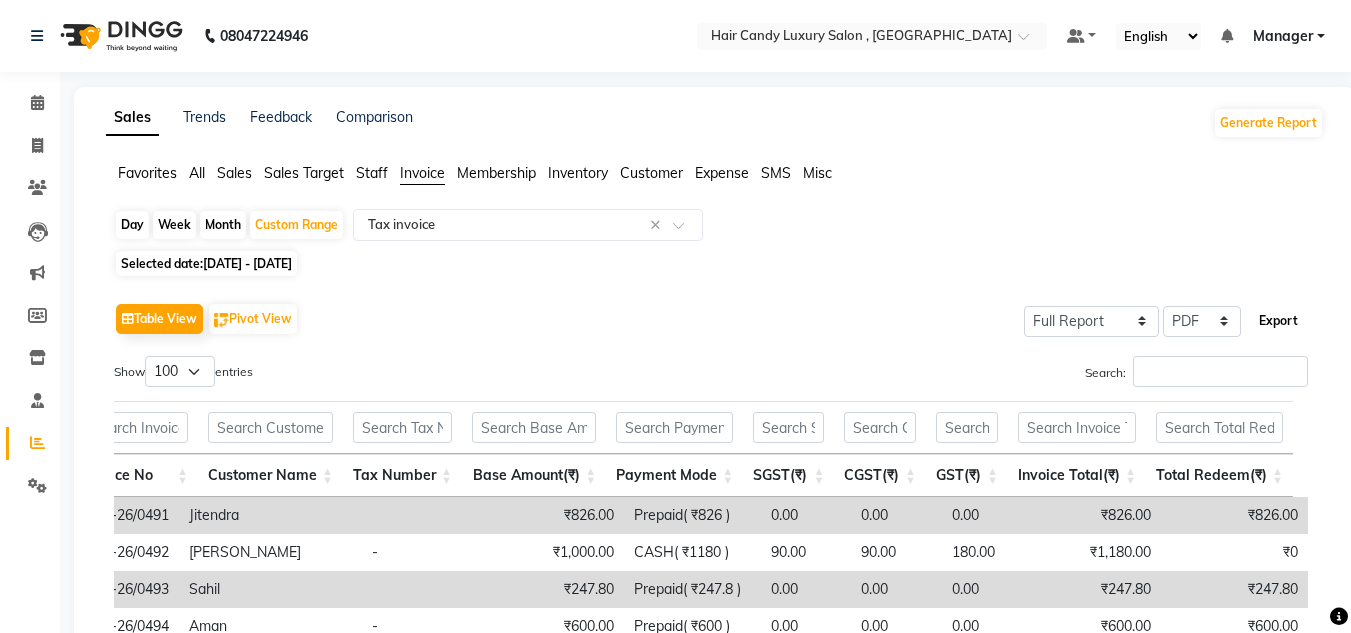click on "Export" 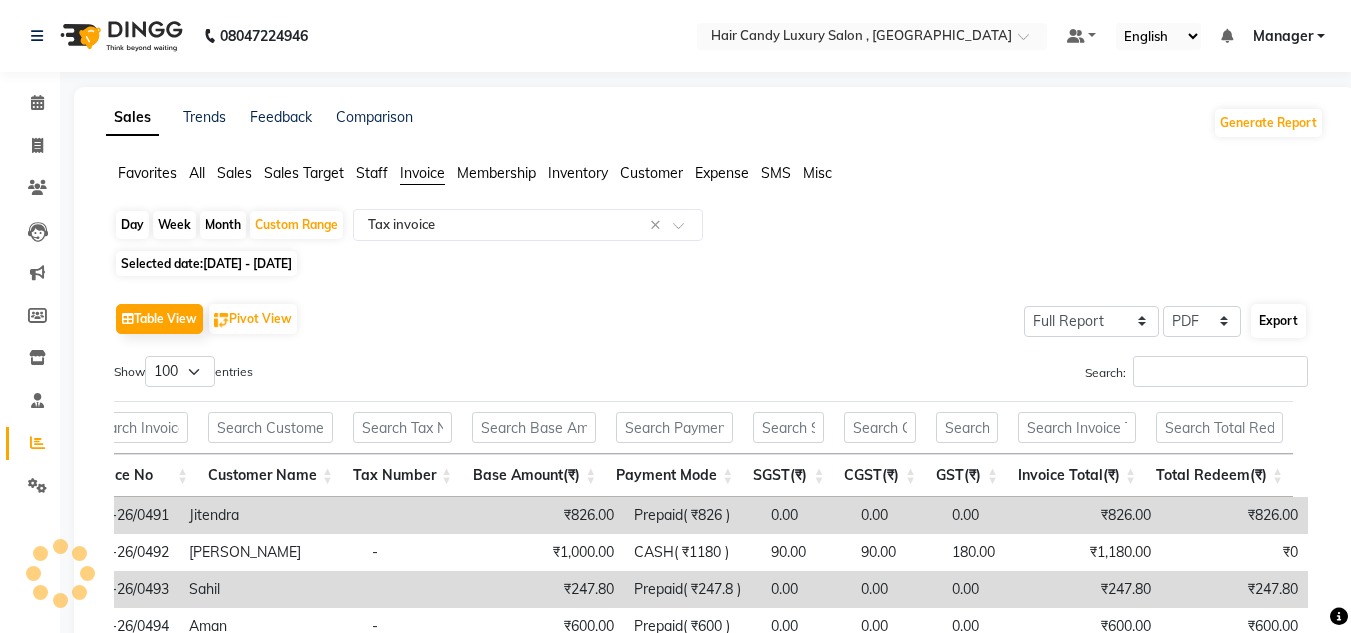 select on "monospace" 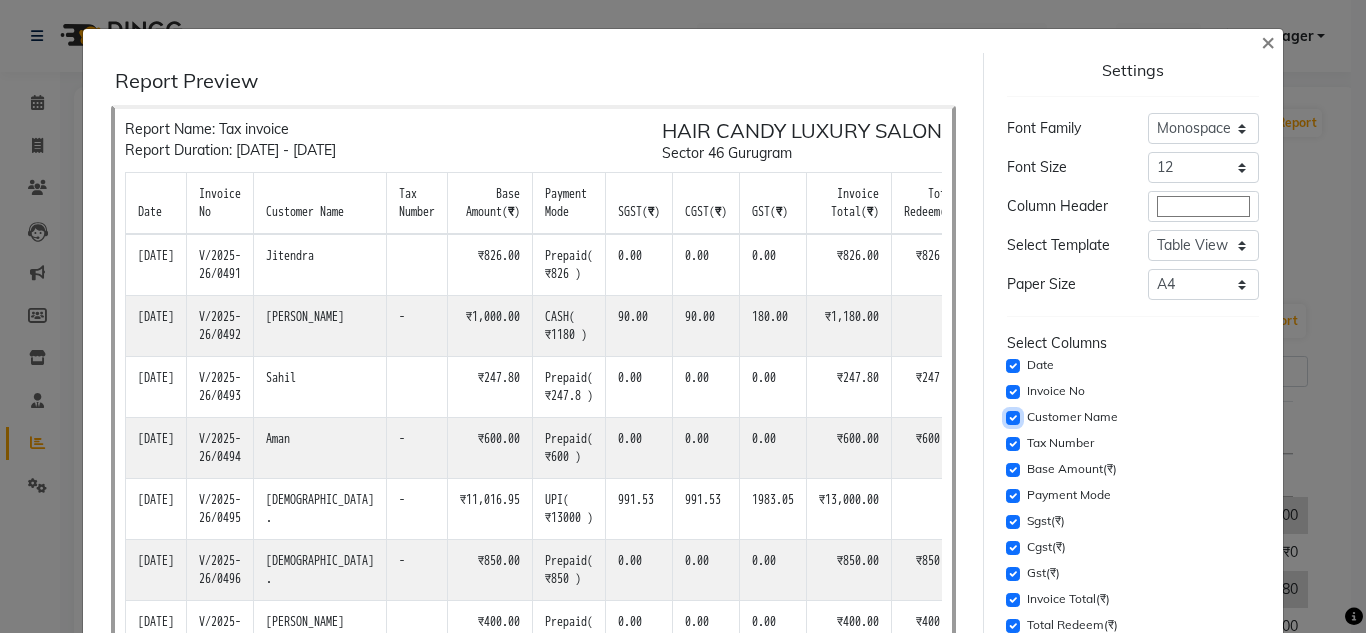 click 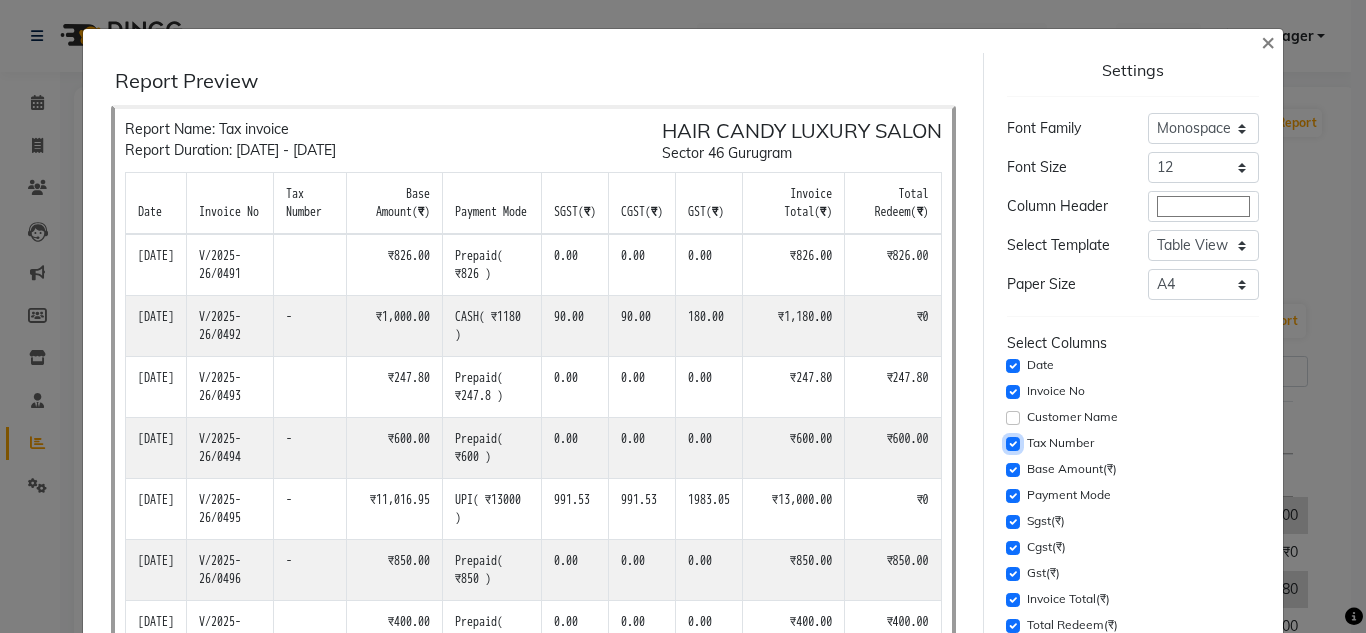 click 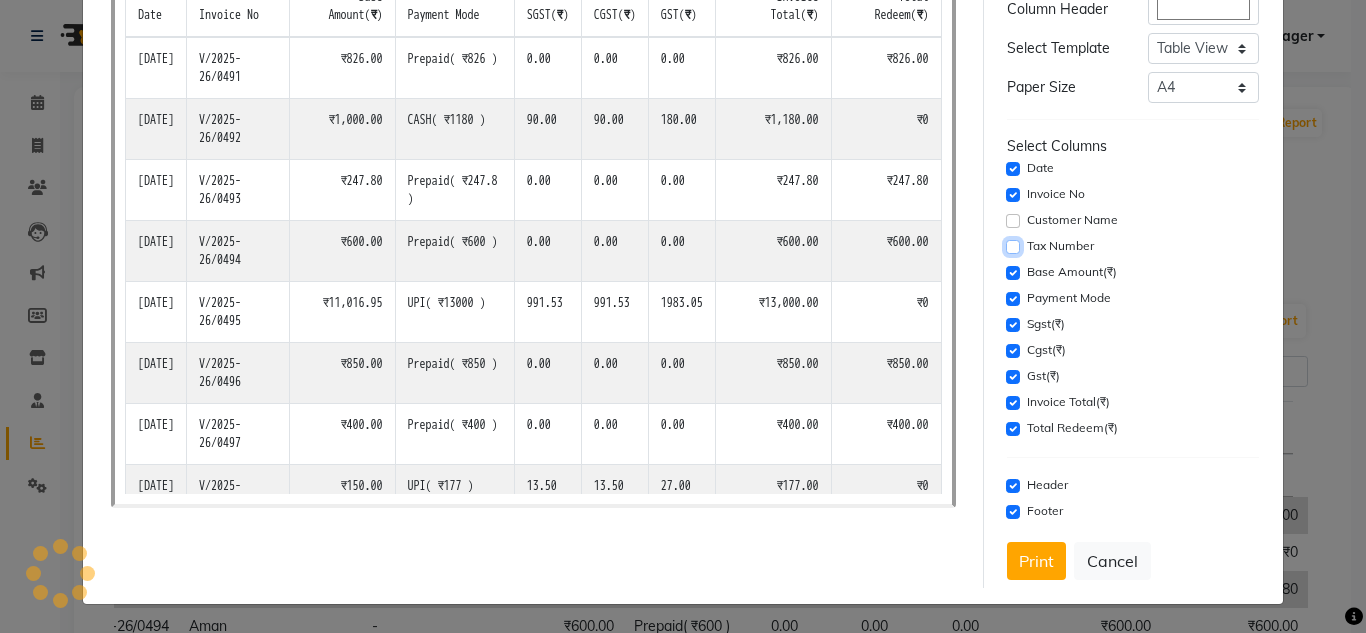 scroll, scrollTop: 97, scrollLeft: 0, axis: vertical 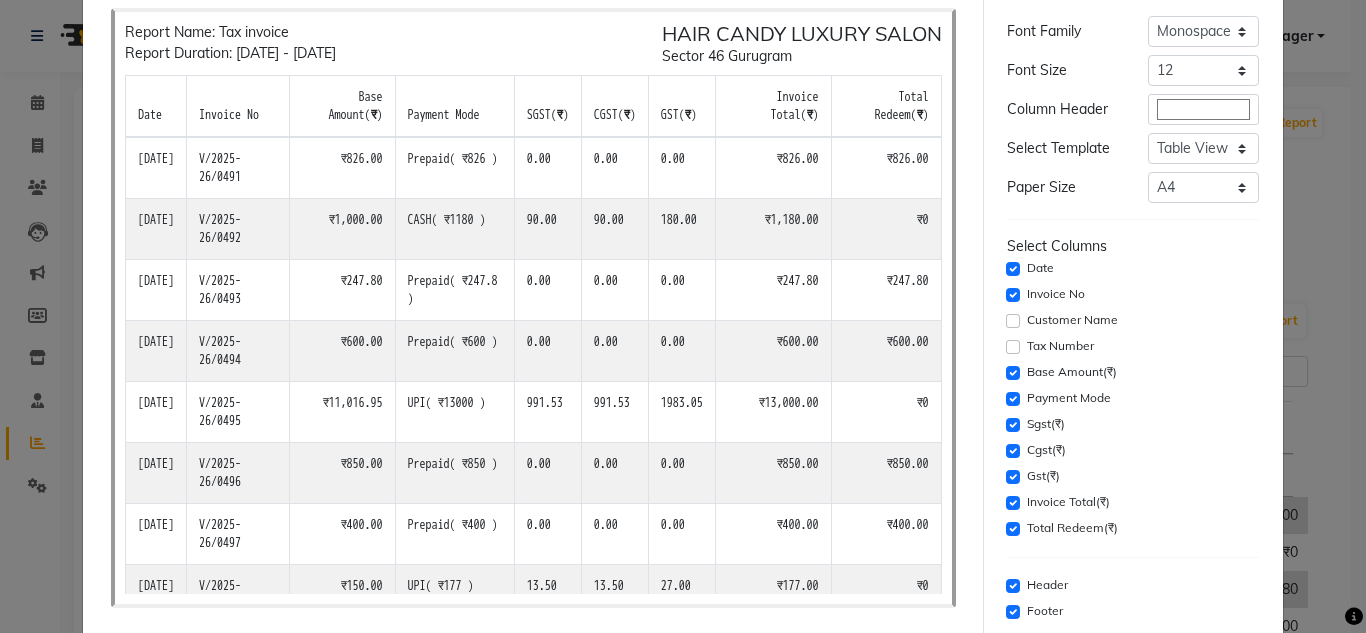 click on "Sgst(₹)" 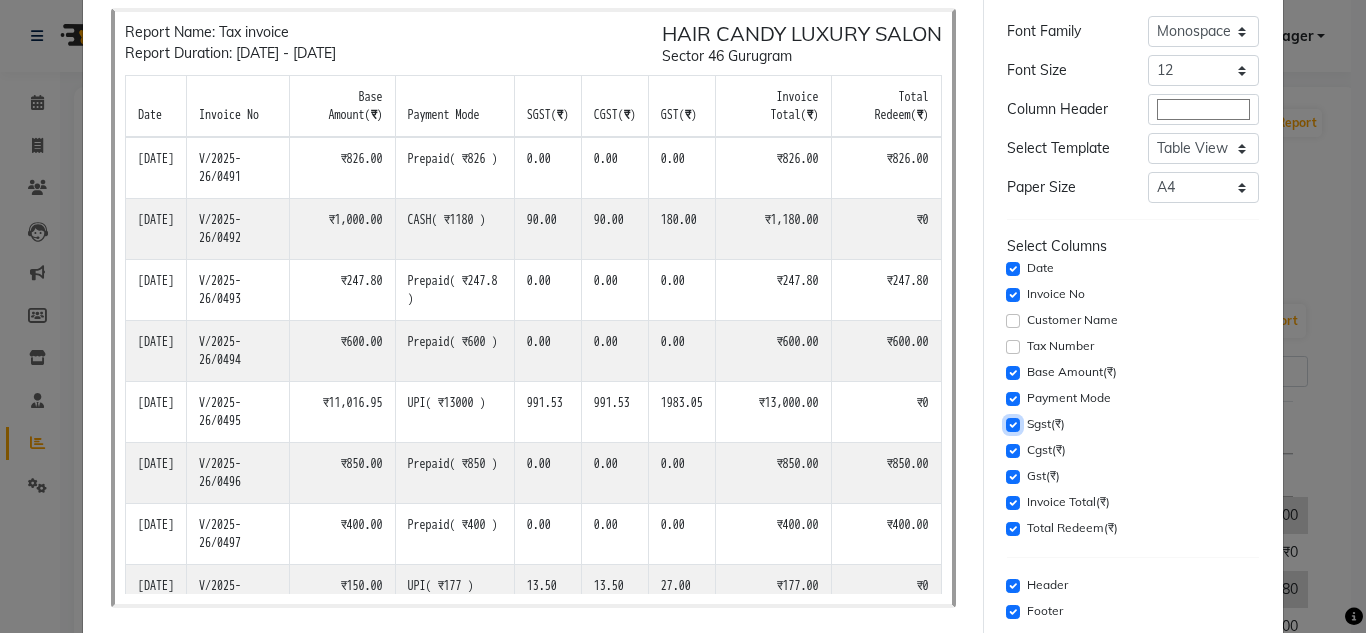 click 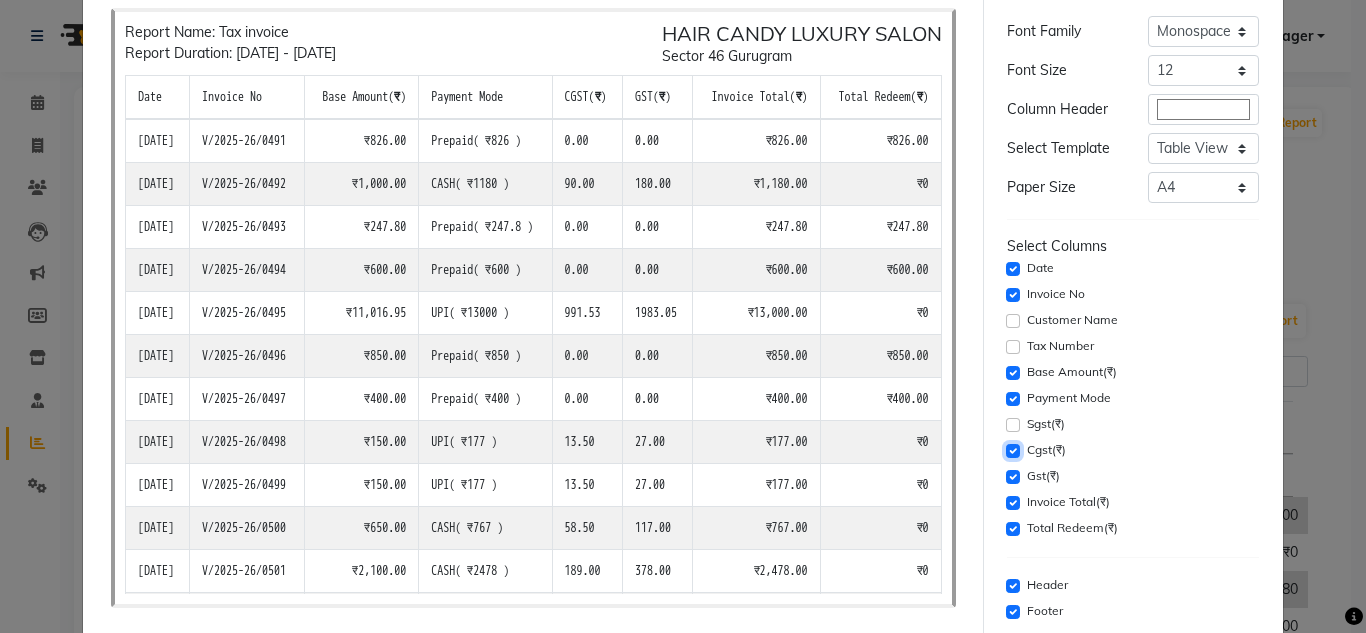 click 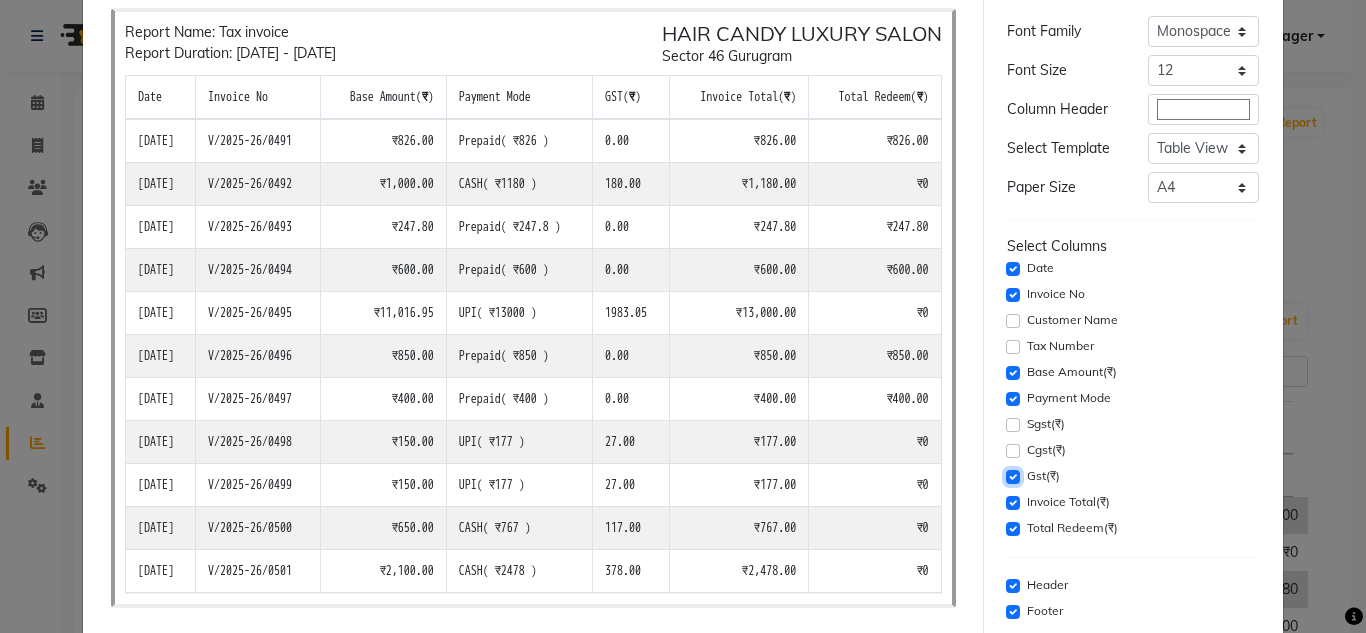 click 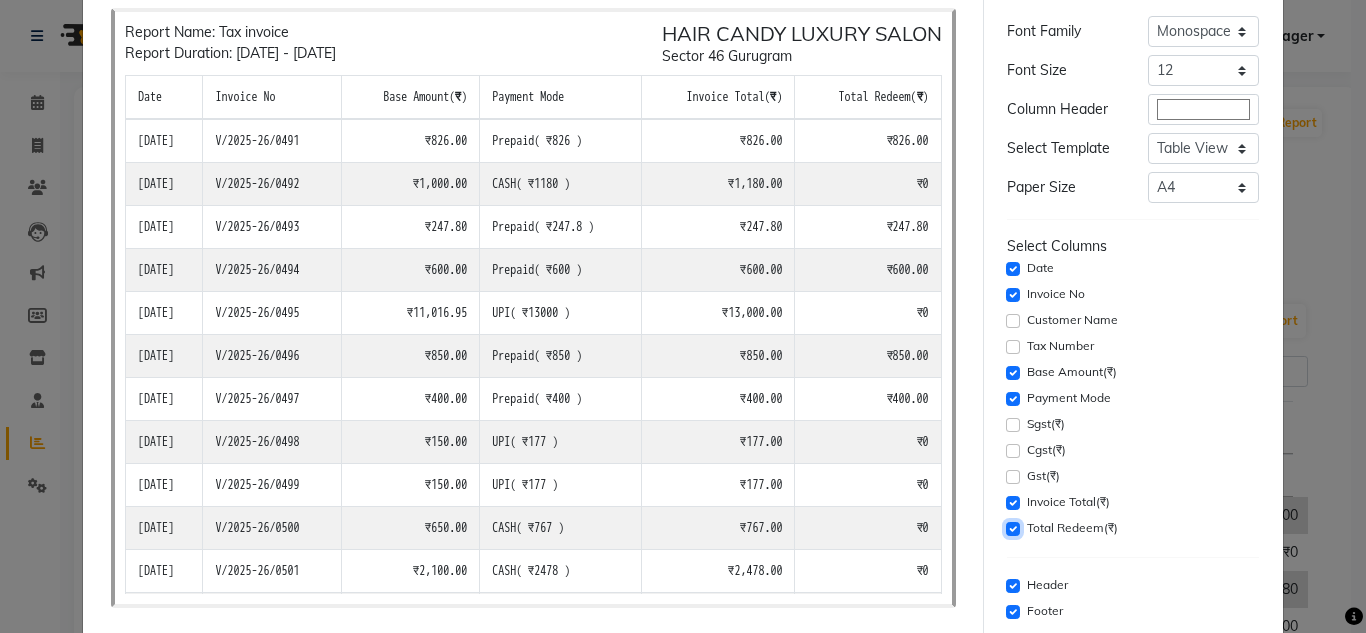 click 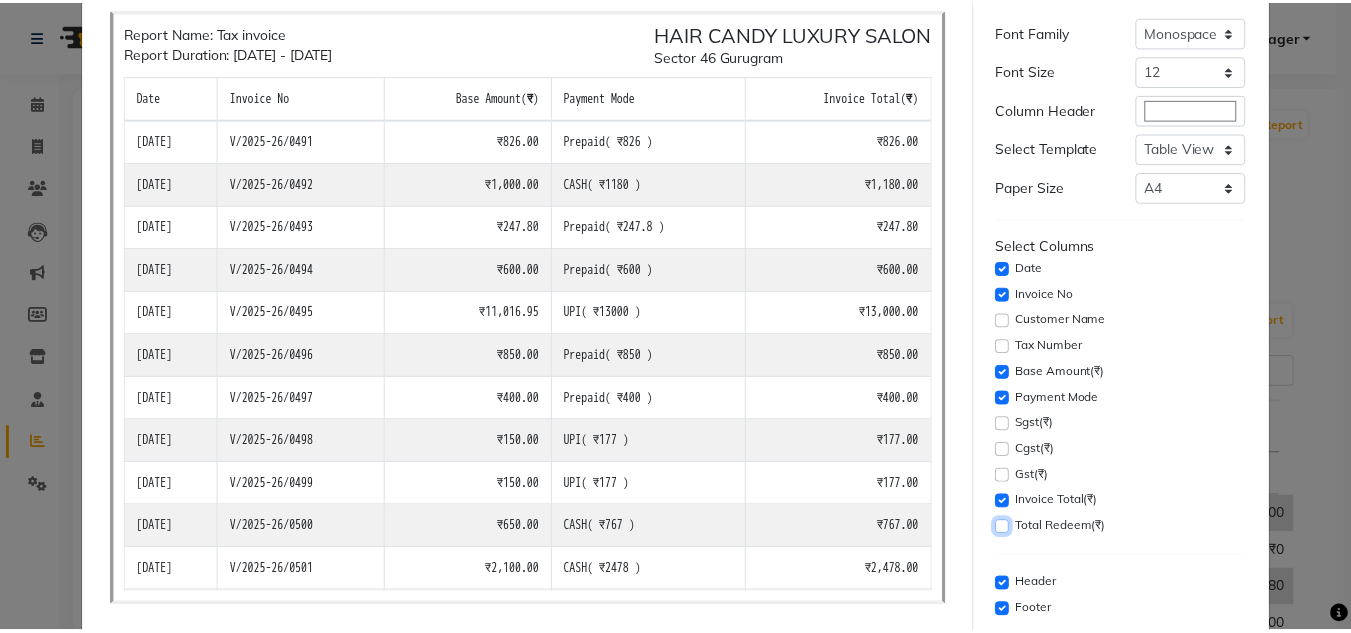 scroll, scrollTop: 197, scrollLeft: 0, axis: vertical 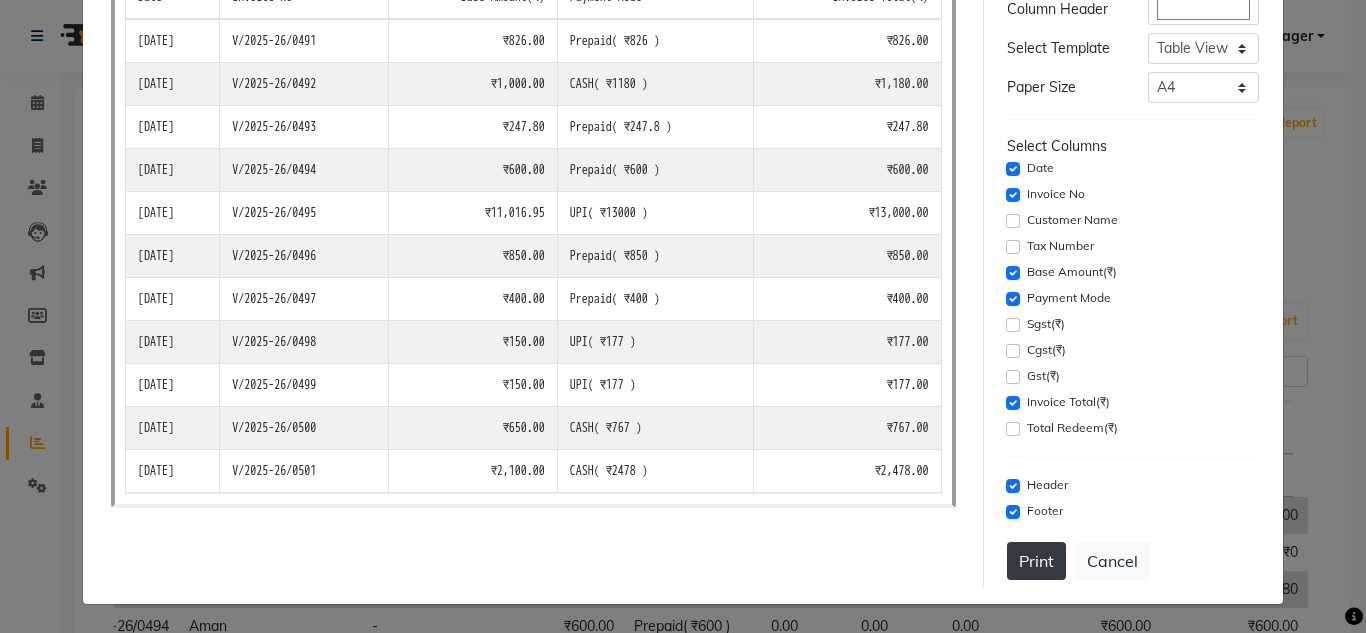 click on "Print" 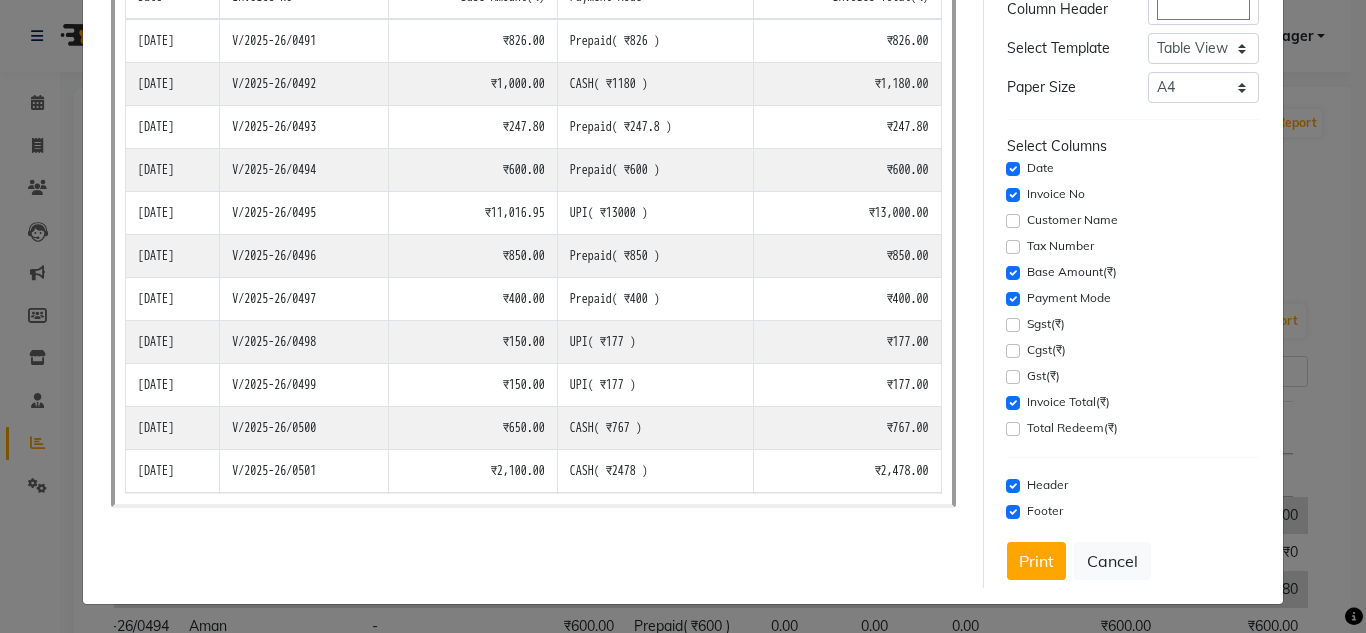 click on "×" 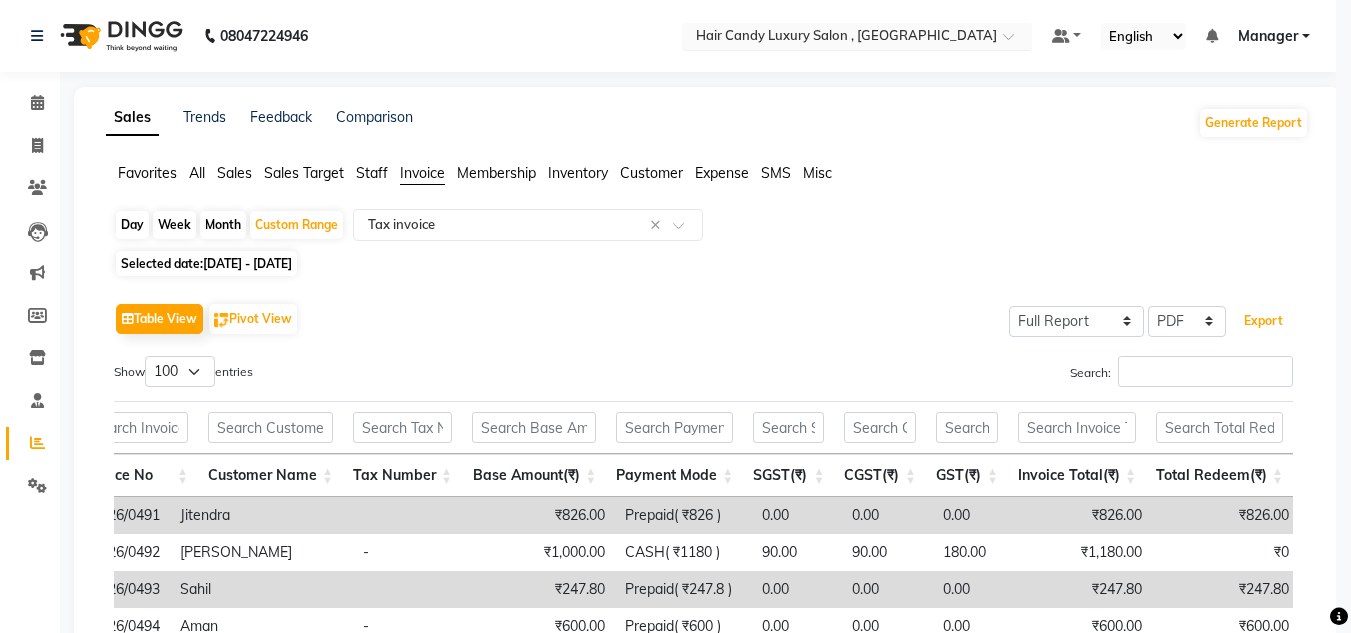 scroll, scrollTop: 0, scrollLeft: 0, axis: both 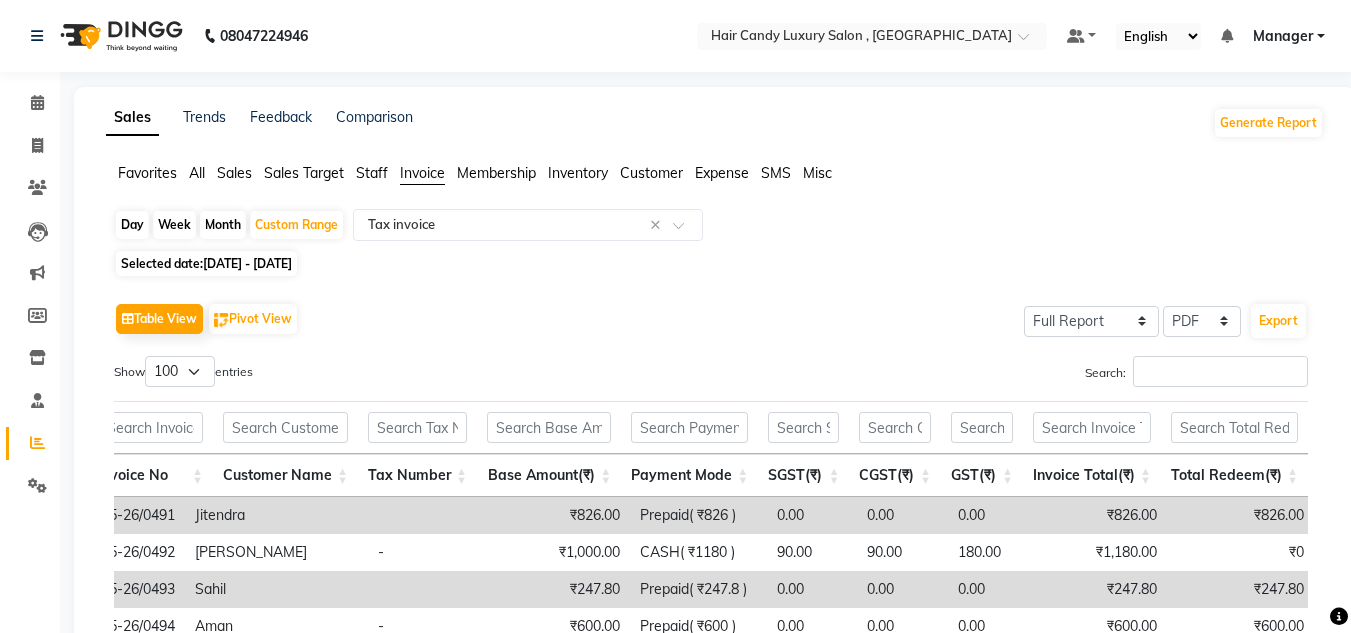 click on "Manager" at bounding box center (1283, 36) 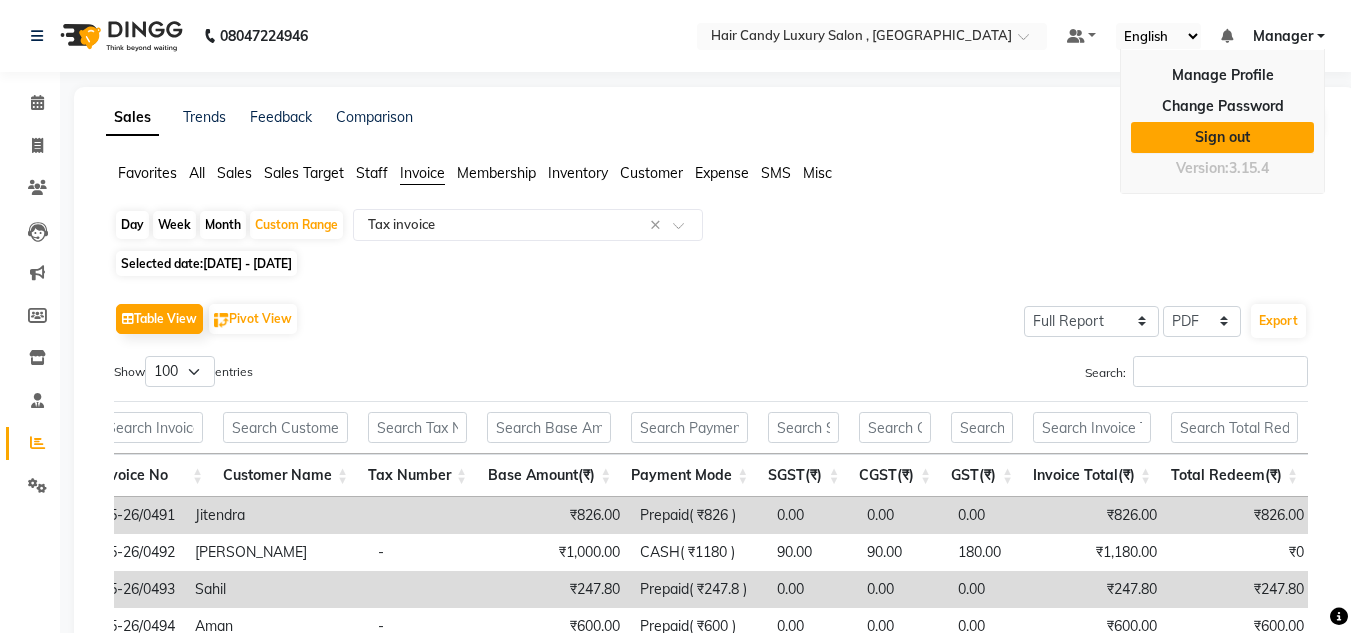 click on "Sign out" at bounding box center (1222, 137) 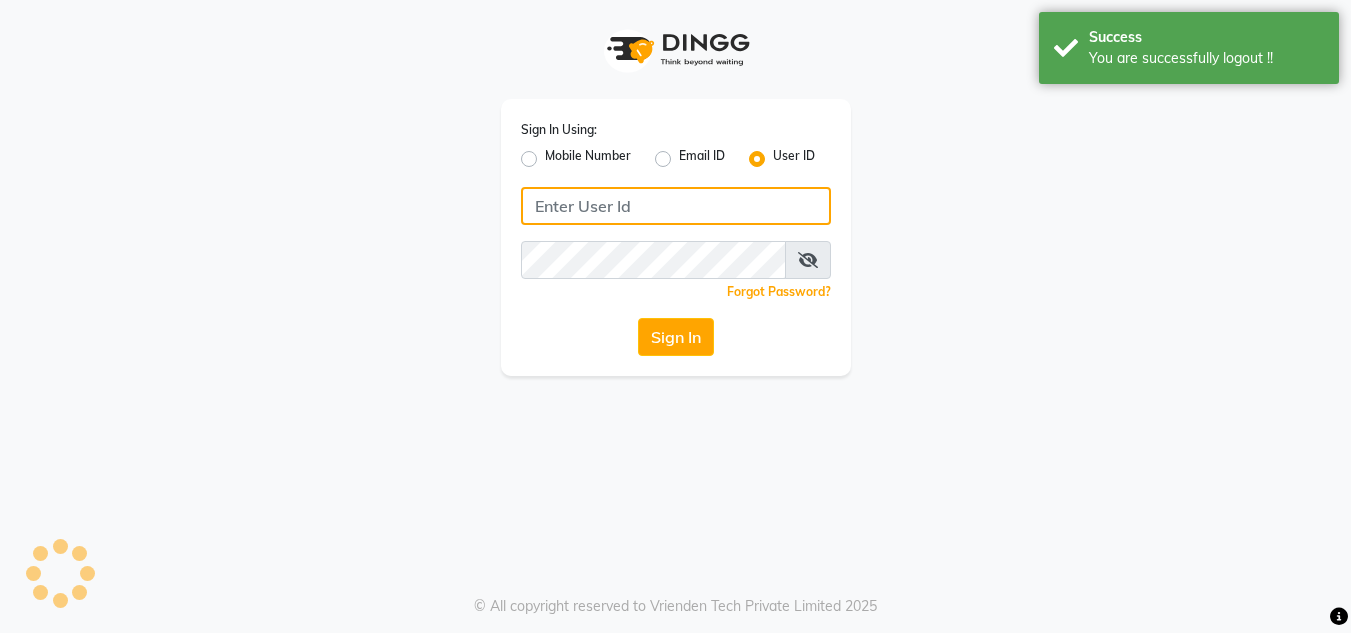 type on "9289973565" 